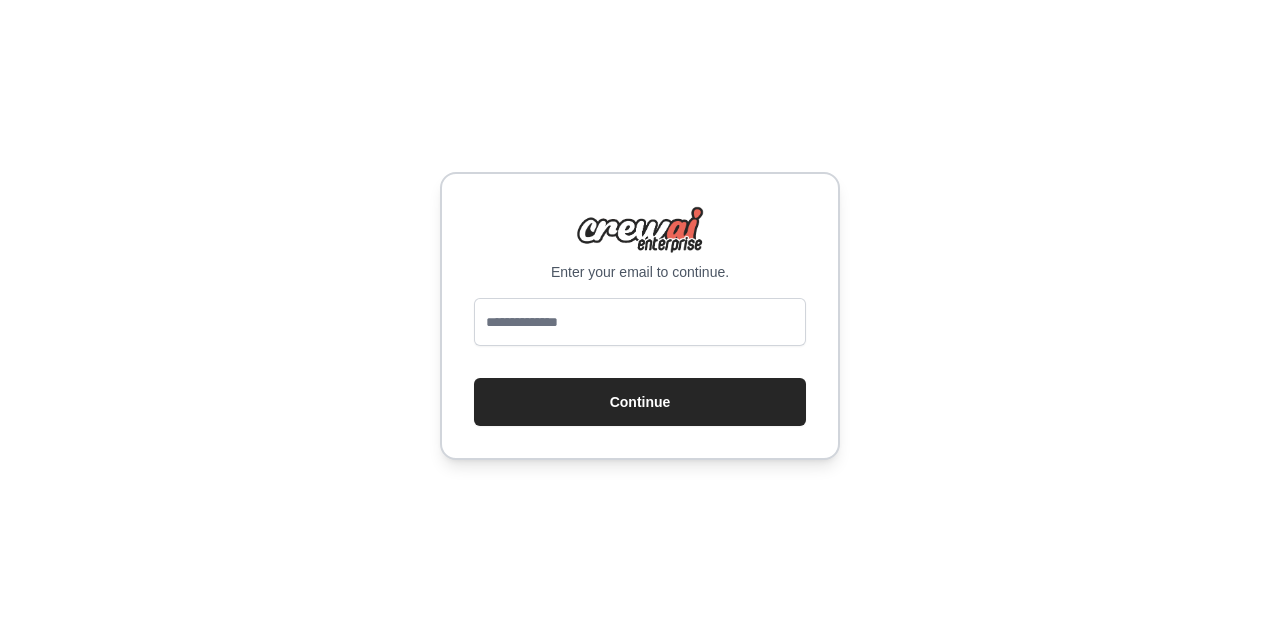 scroll, scrollTop: 0, scrollLeft: 0, axis: both 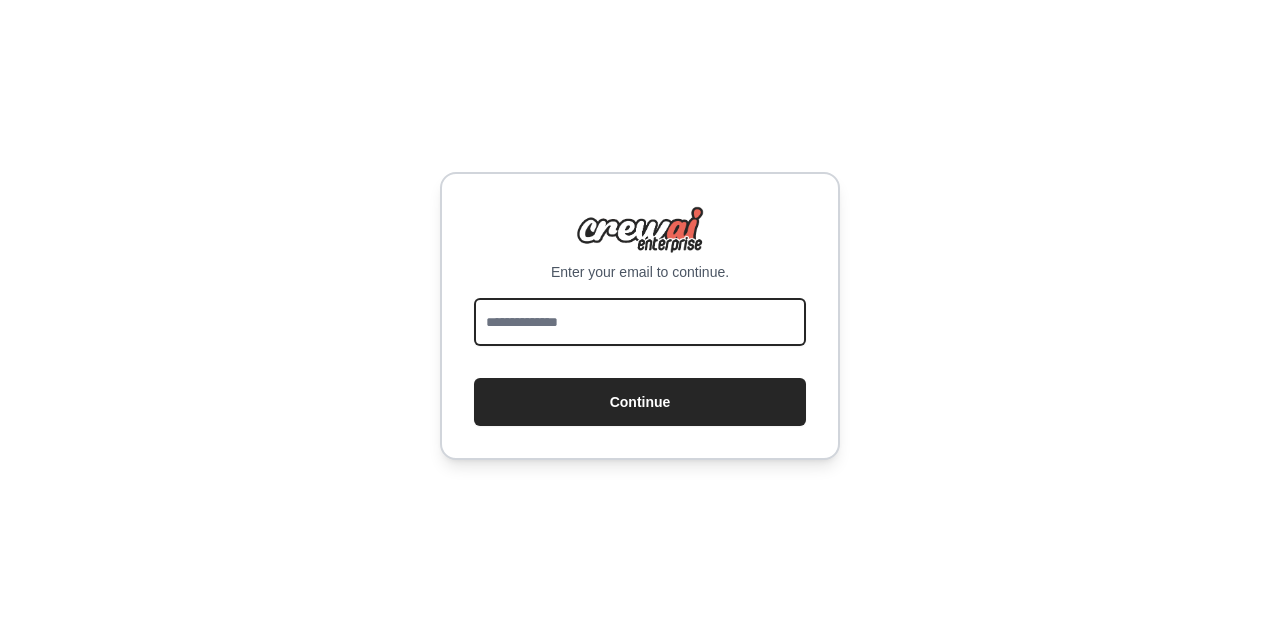 click at bounding box center (640, 322) 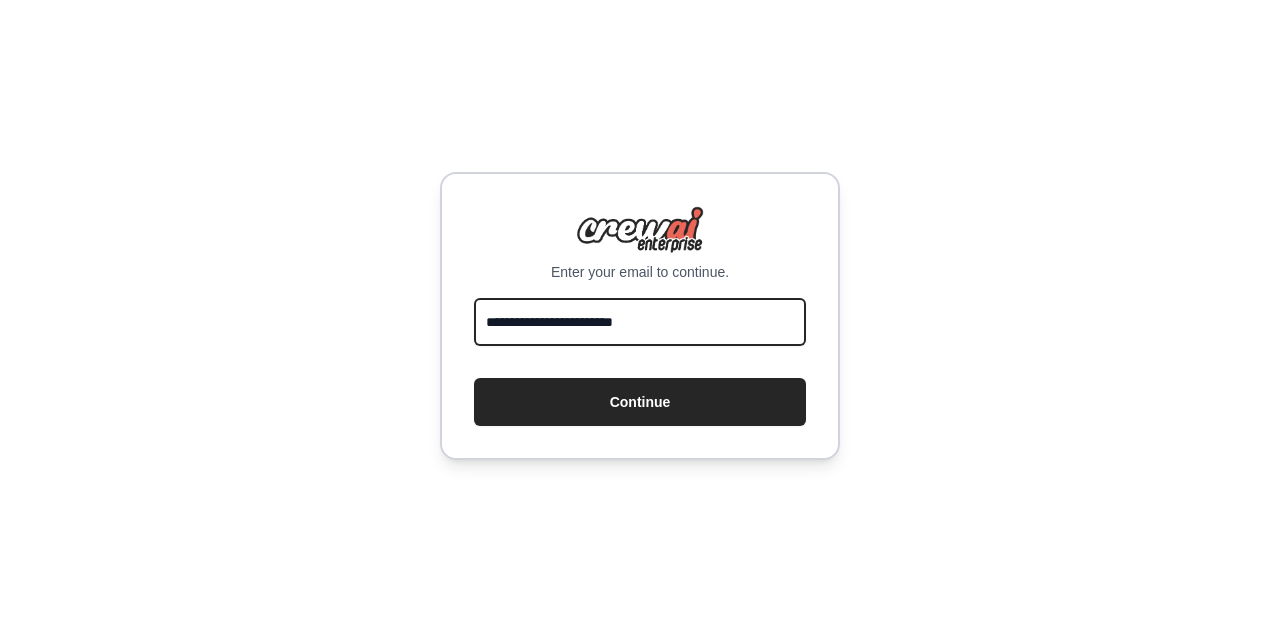 type on "**********" 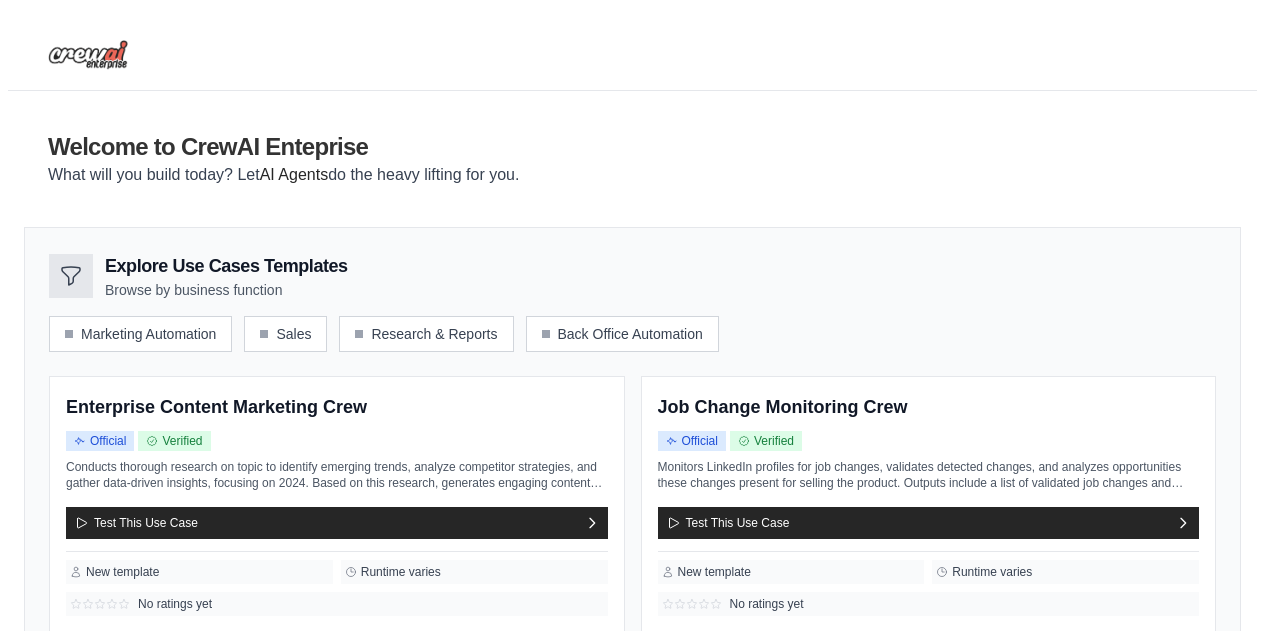 scroll, scrollTop: 0, scrollLeft: 0, axis: both 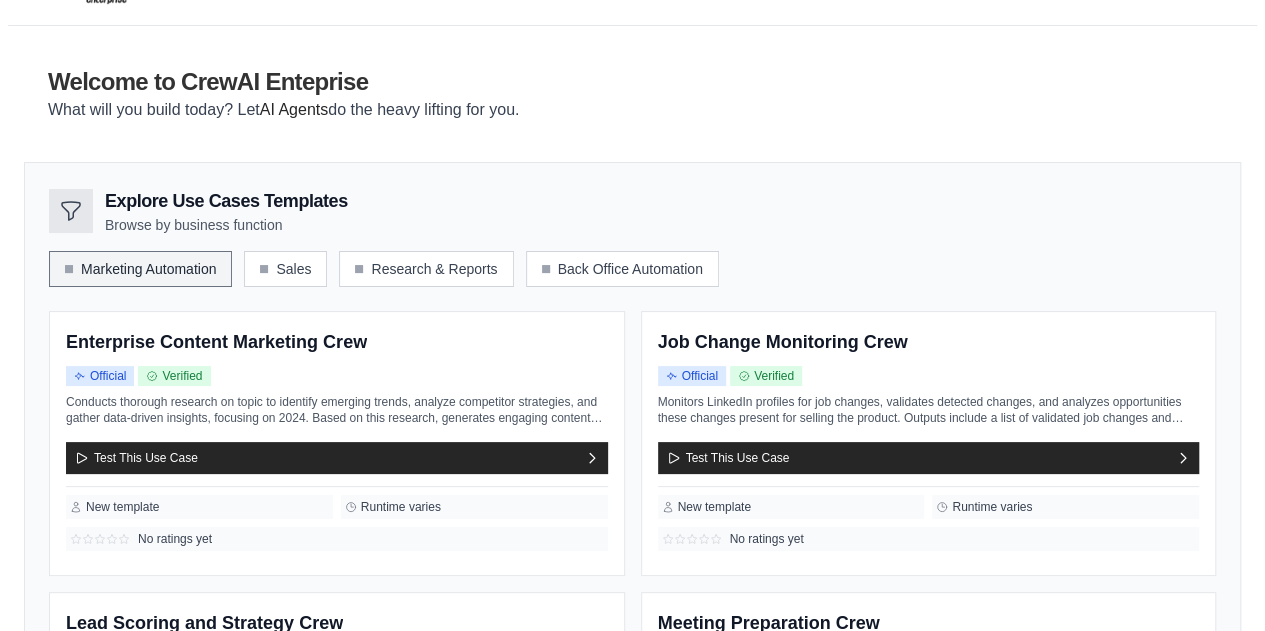 click on "Marketing Automation" at bounding box center [140, 269] 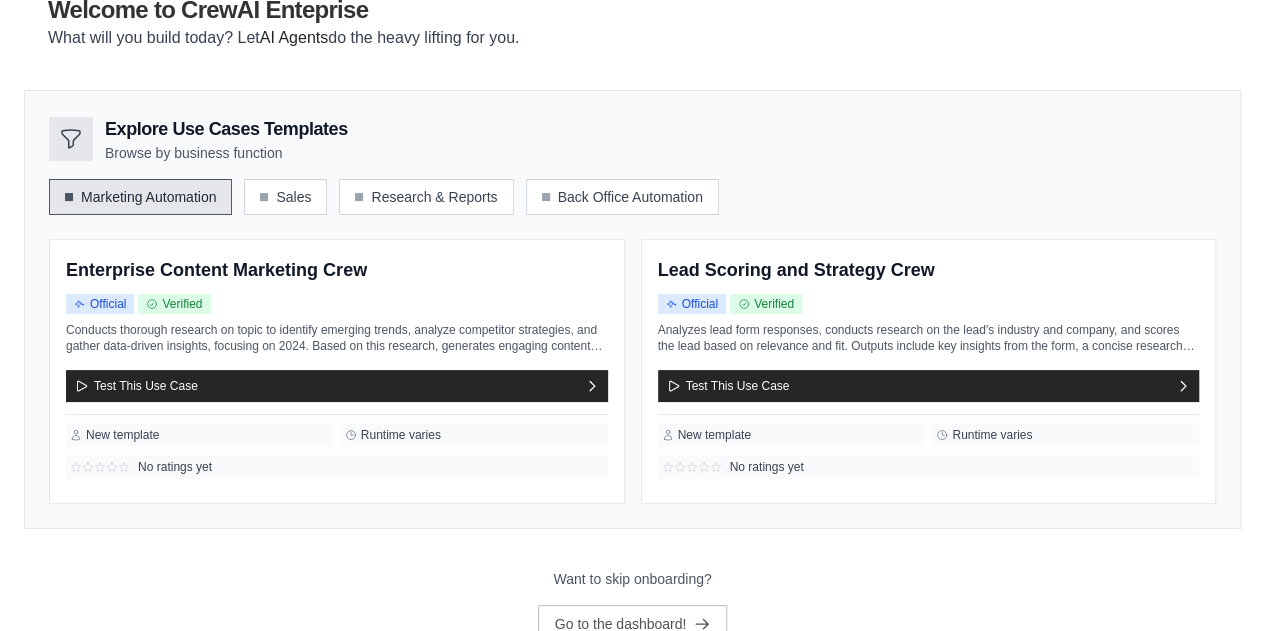 scroll, scrollTop: 206, scrollLeft: 0, axis: vertical 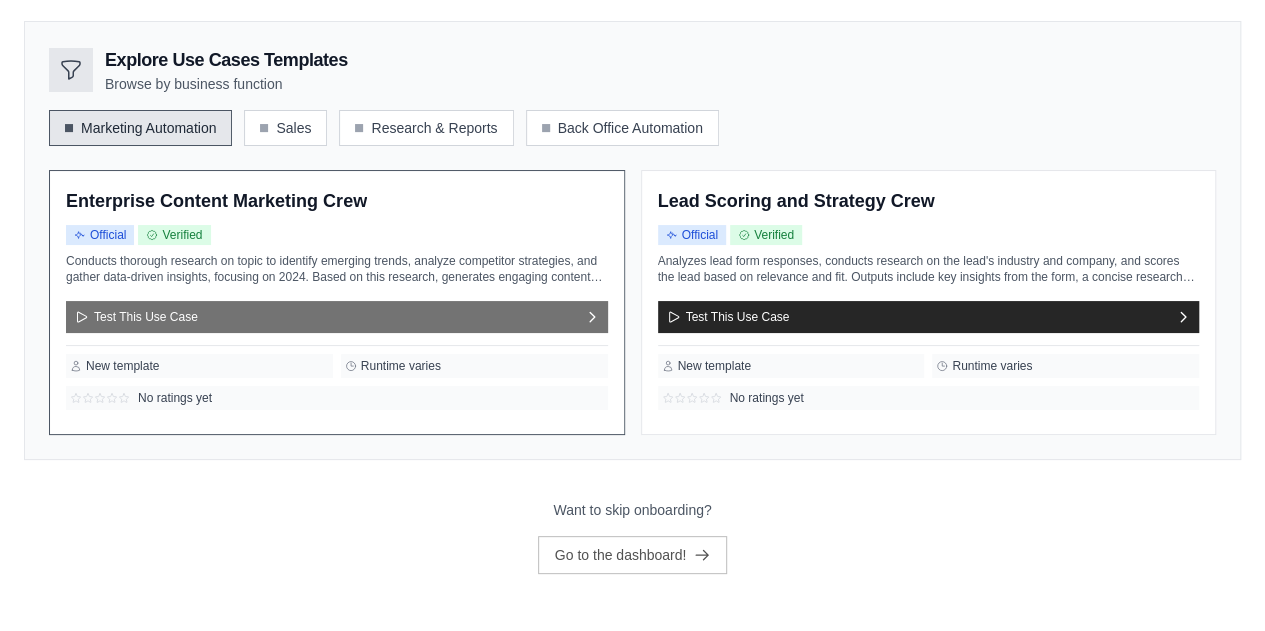 click on "Test This Use Case" at bounding box center [337, 317] 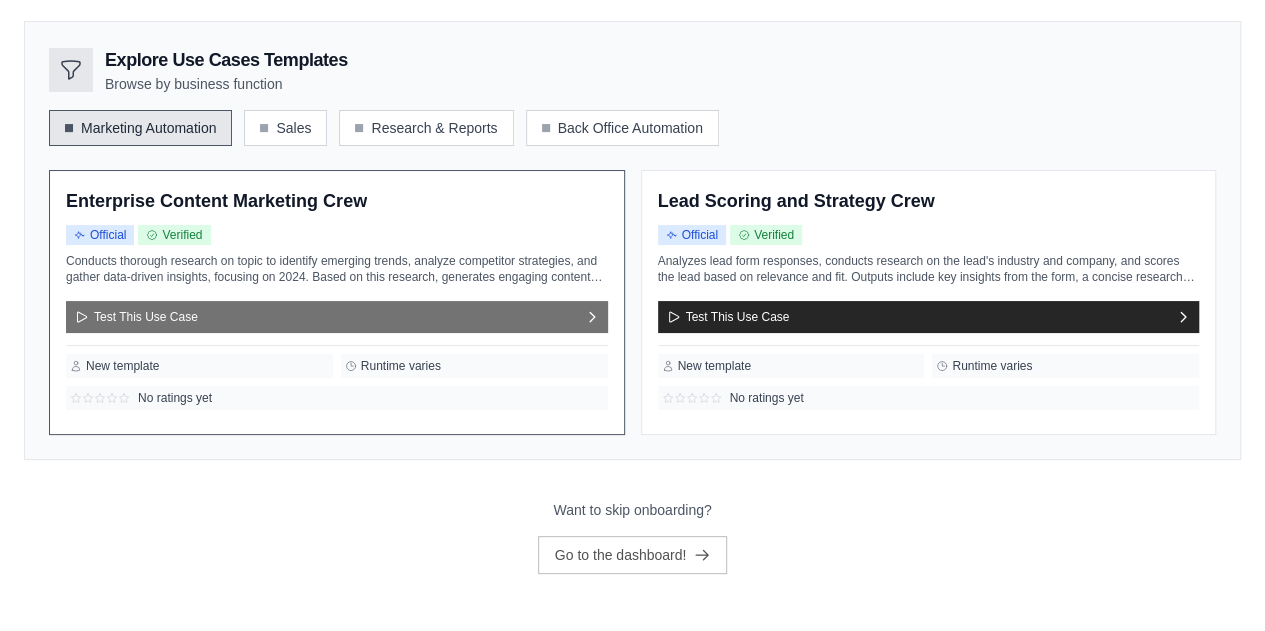 scroll, scrollTop: 0, scrollLeft: 0, axis: both 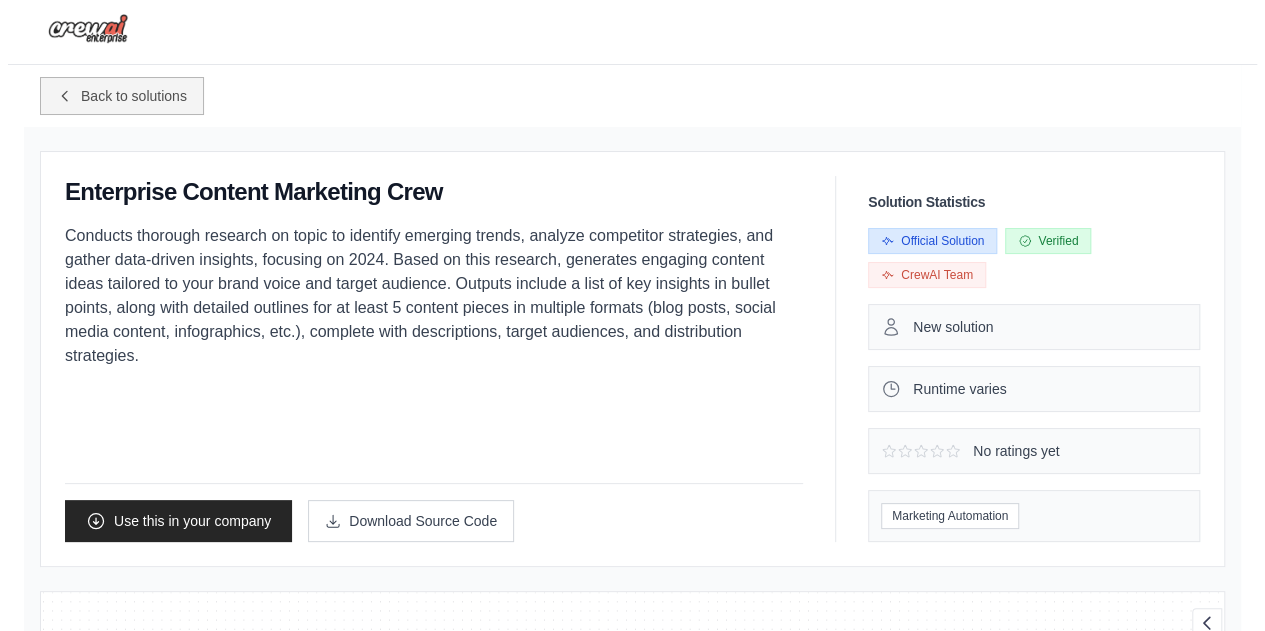 click on "Back to solutions" at bounding box center (134, 96) 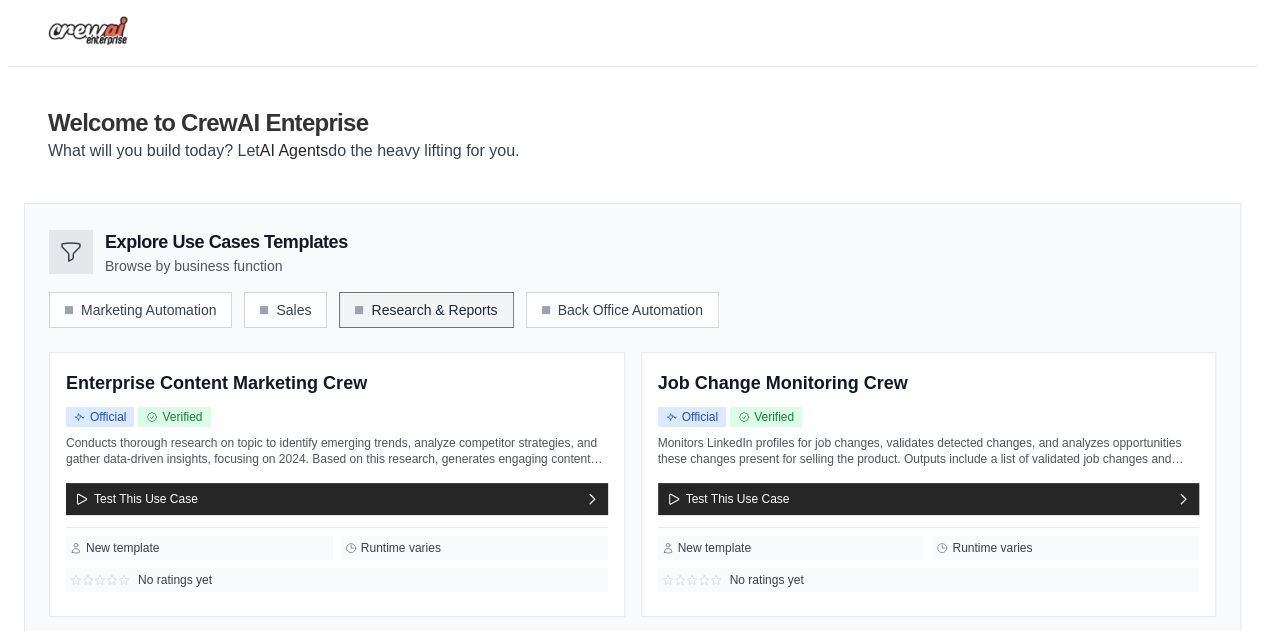 scroll, scrollTop: 22, scrollLeft: 0, axis: vertical 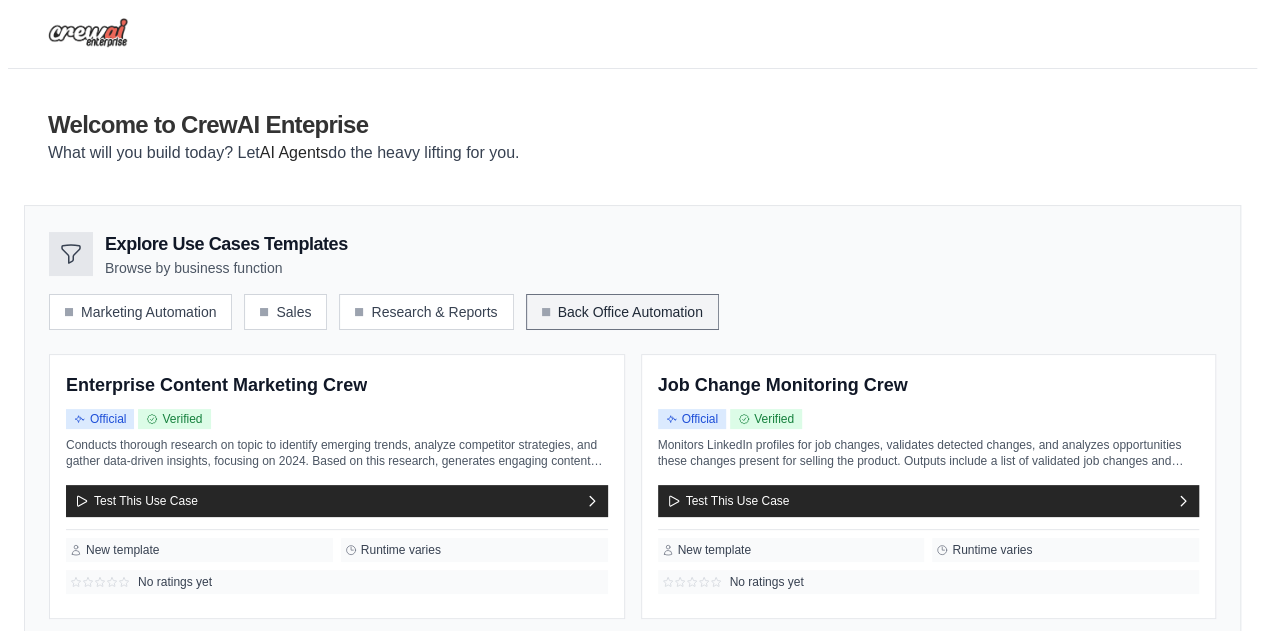 click on "Back Office Automation" at bounding box center (622, 312) 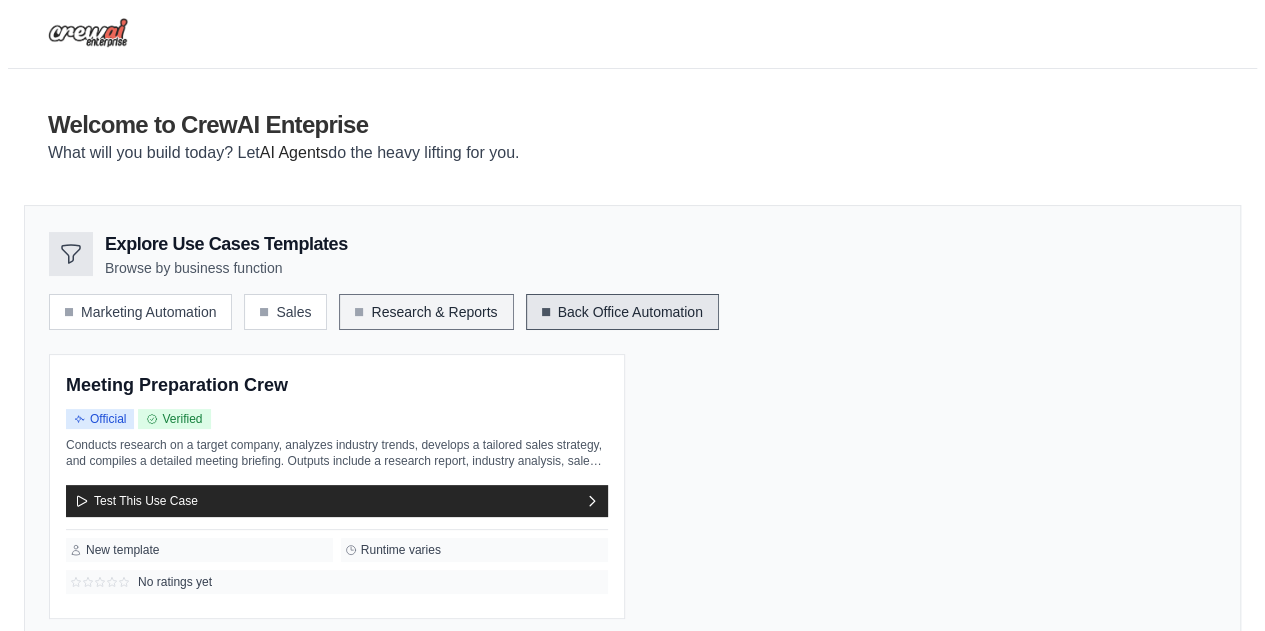 click on "Research & Reports" at bounding box center (426, 312) 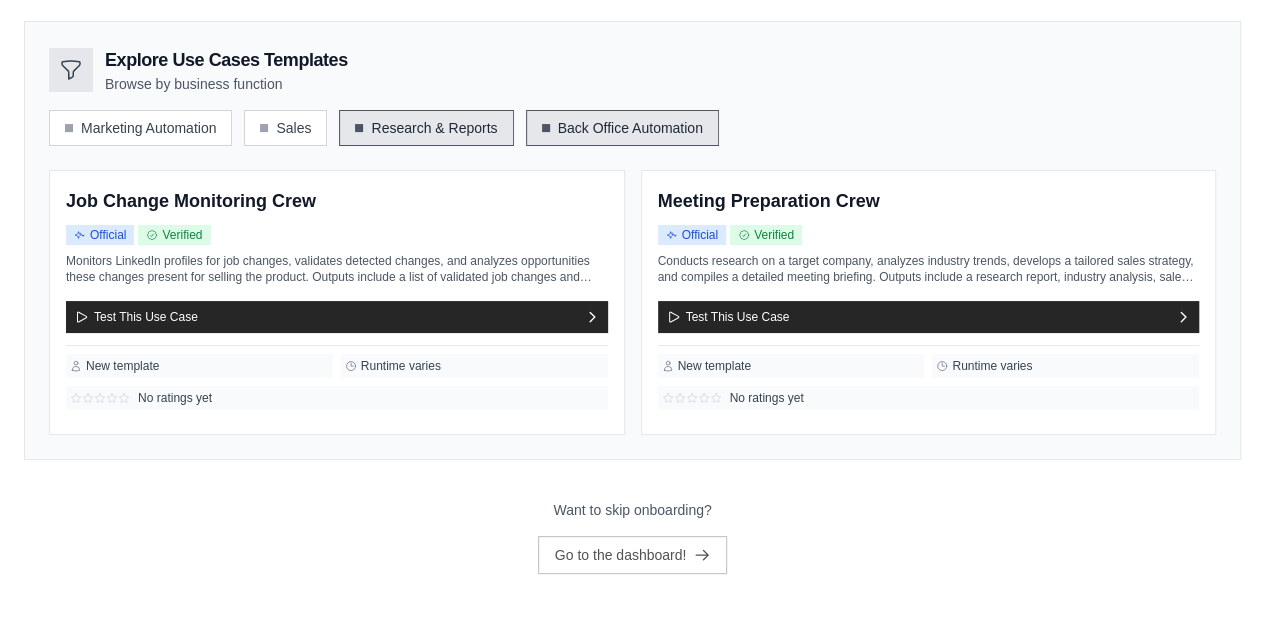 scroll, scrollTop: 0, scrollLeft: 0, axis: both 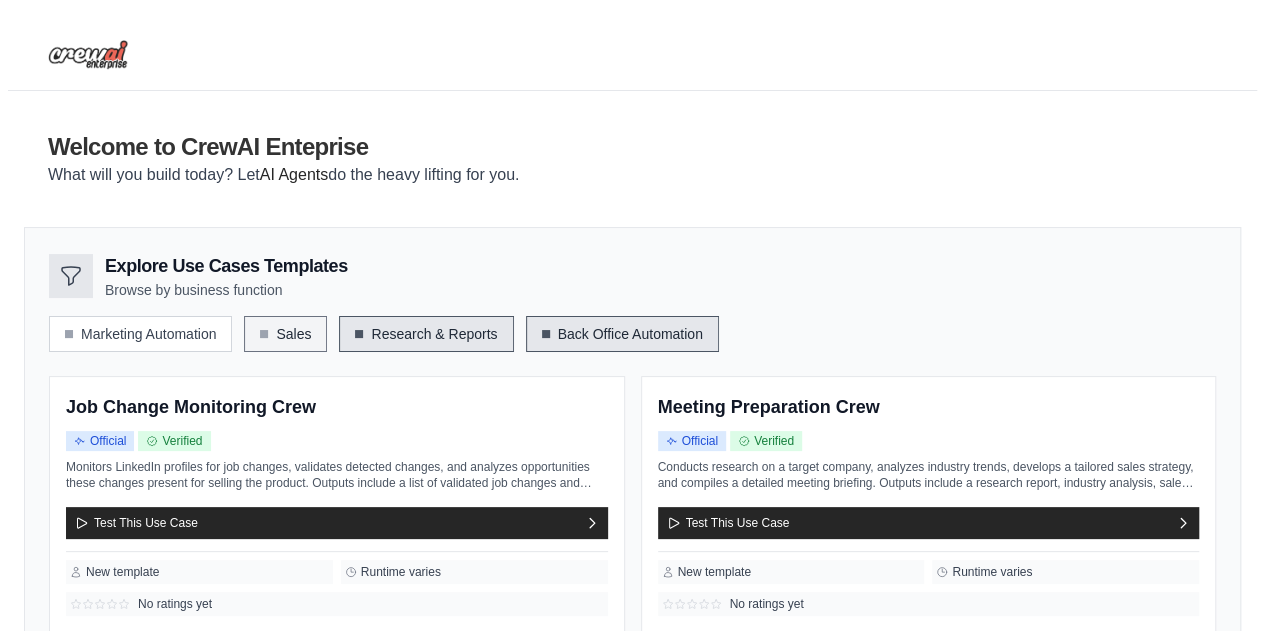 click on "Sales" at bounding box center [285, 334] 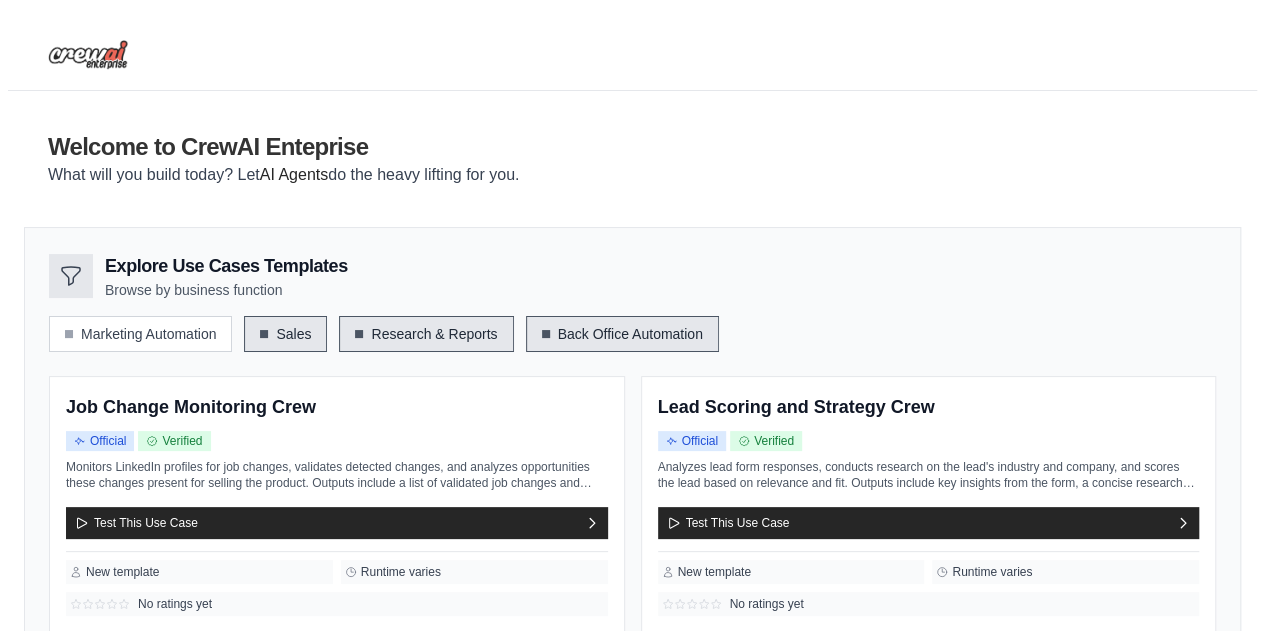 click on "Sales" at bounding box center (285, 334) 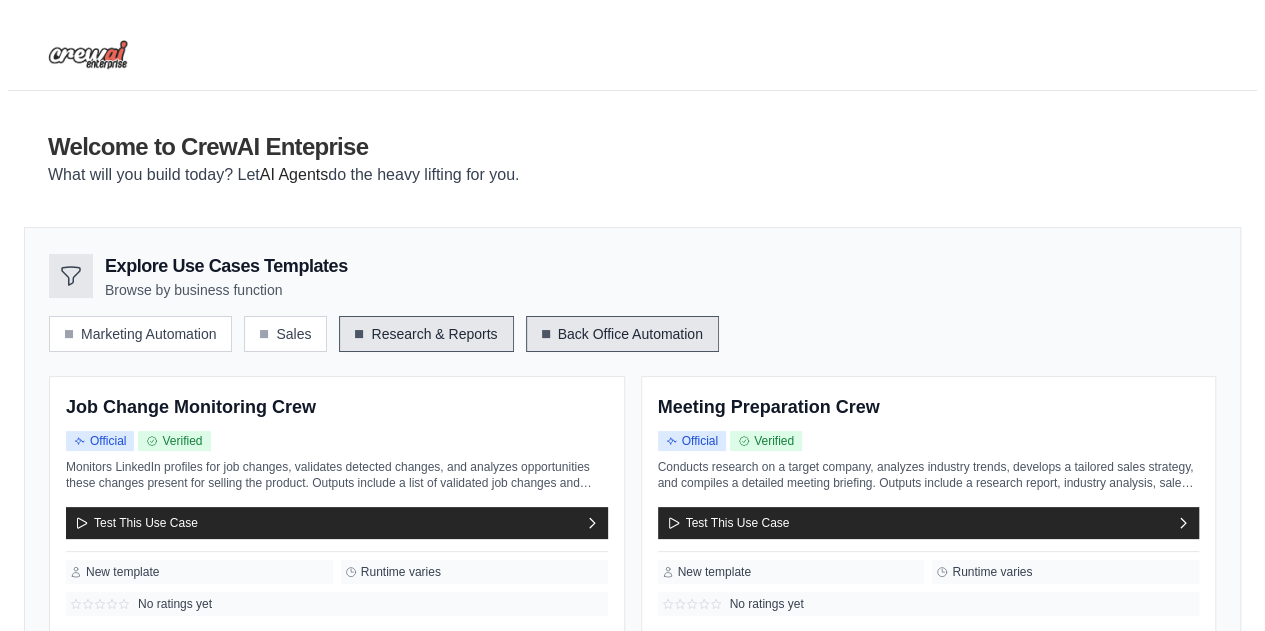 click on "Research & Reports" at bounding box center (426, 334) 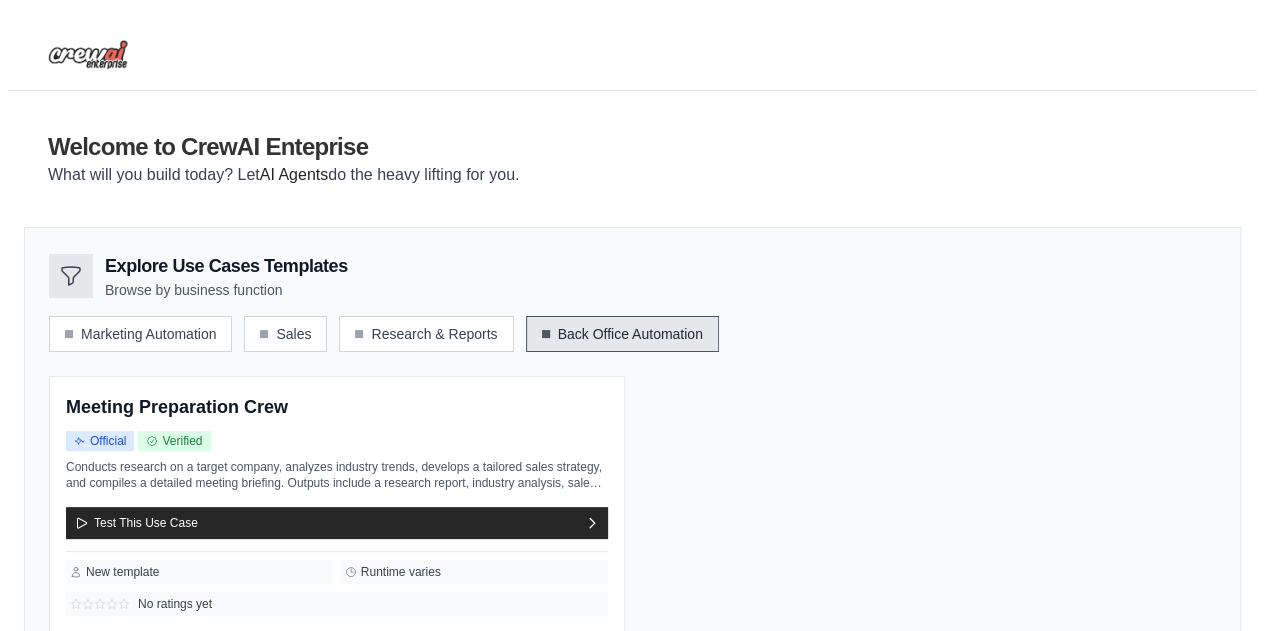 click at bounding box center [546, 334] 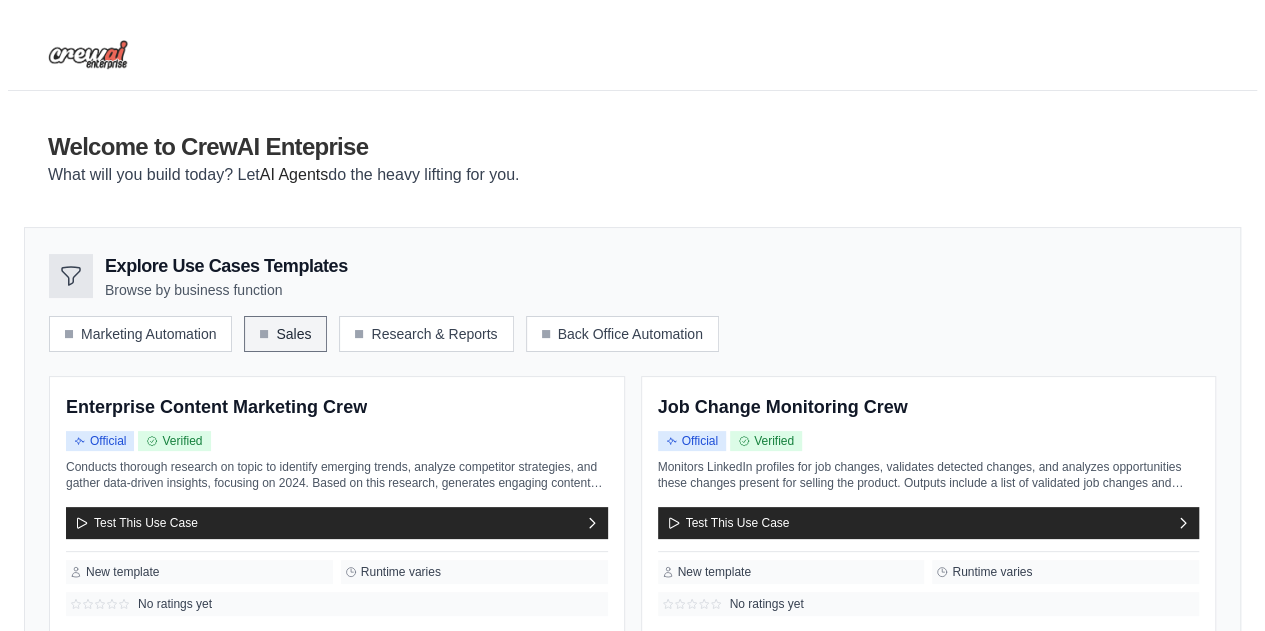 click on "Sales" at bounding box center [285, 334] 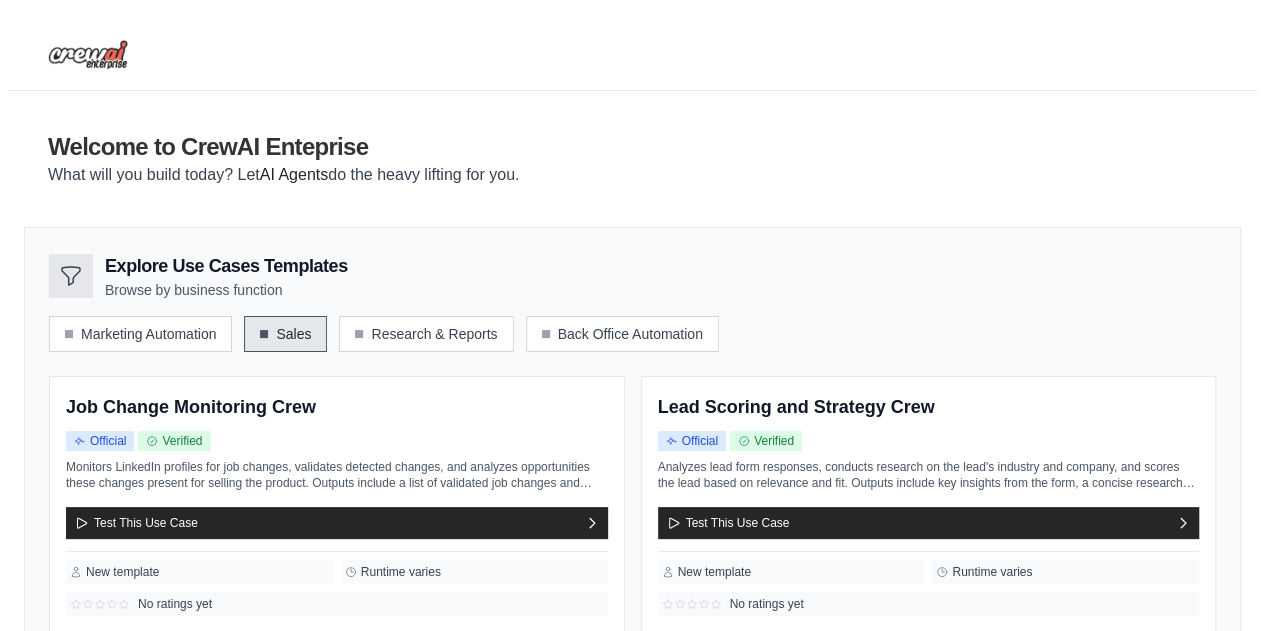 click on "Sales" at bounding box center (285, 334) 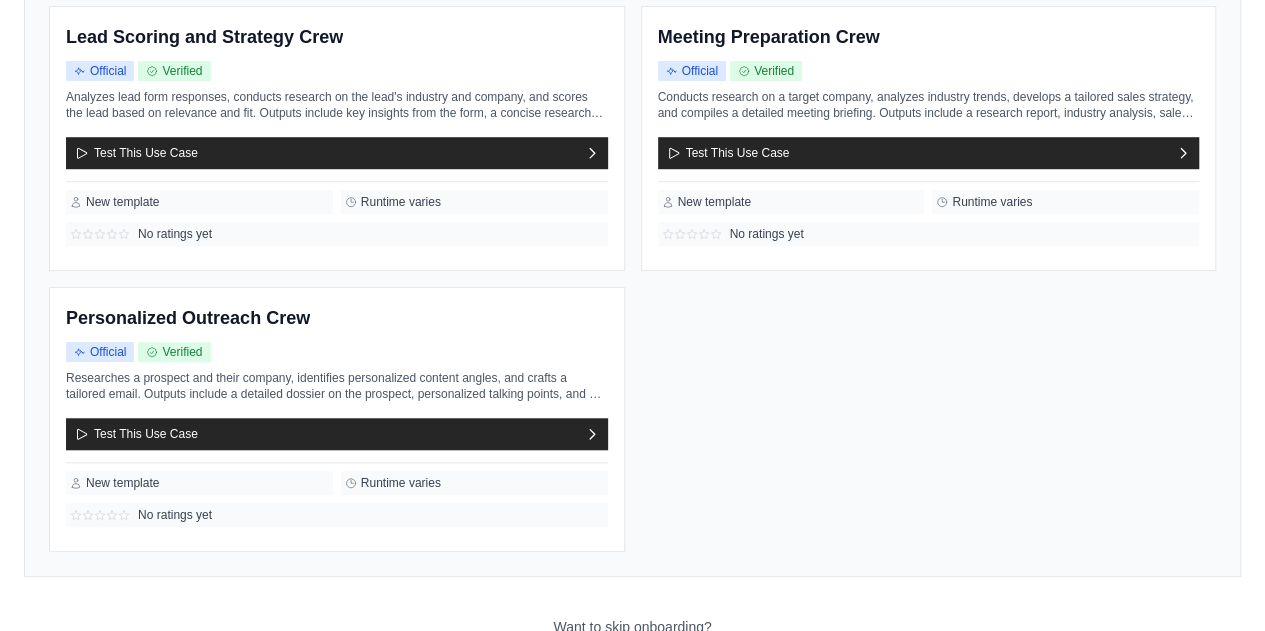 scroll, scrollTop: 766, scrollLeft: 0, axis: vertical 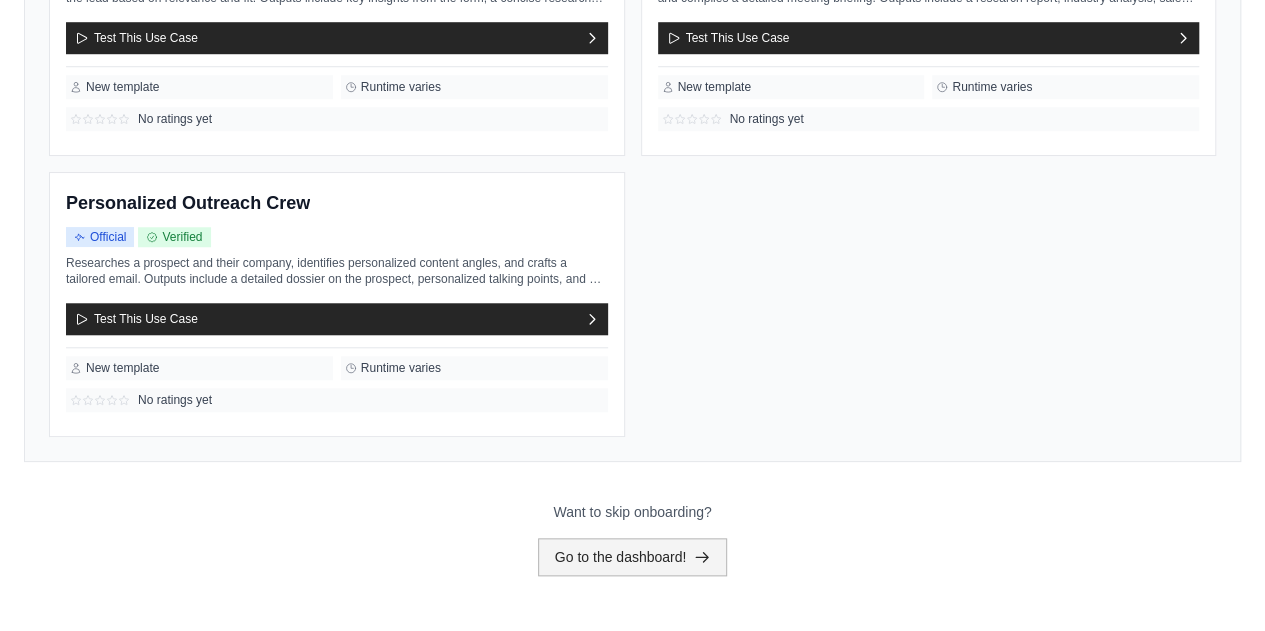 click on "Go to the dashboard!" at bounding box center [633, 557] 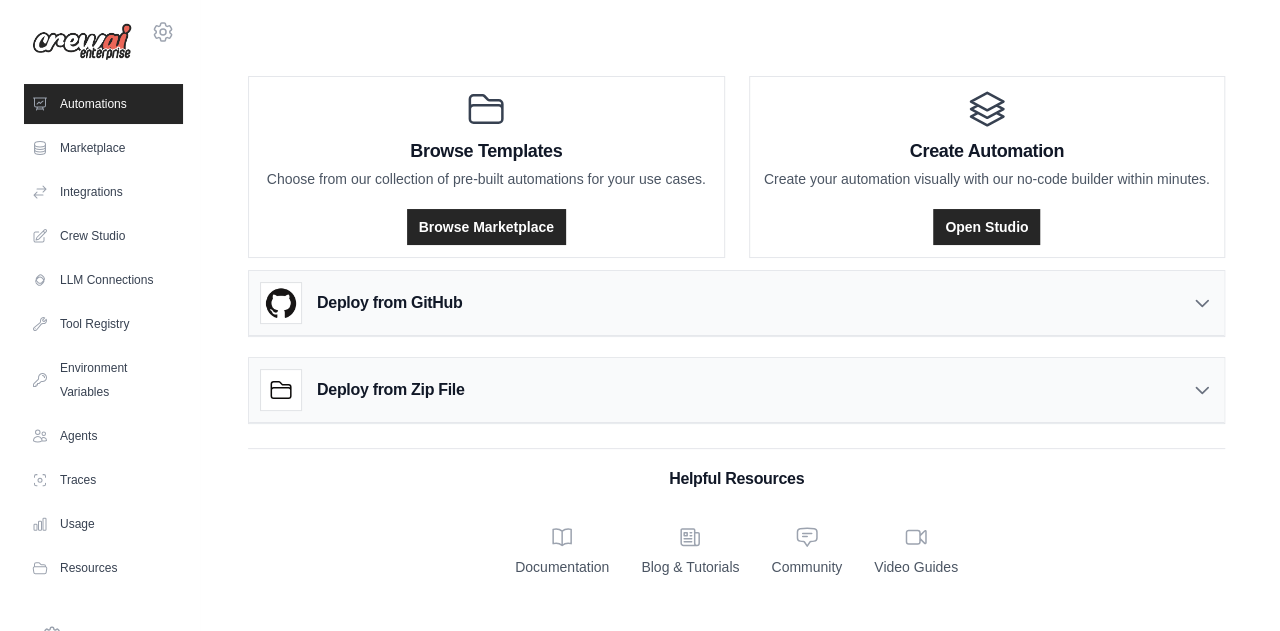 scroll, scrollTop: 0, scrollLeft: 0, axis: both 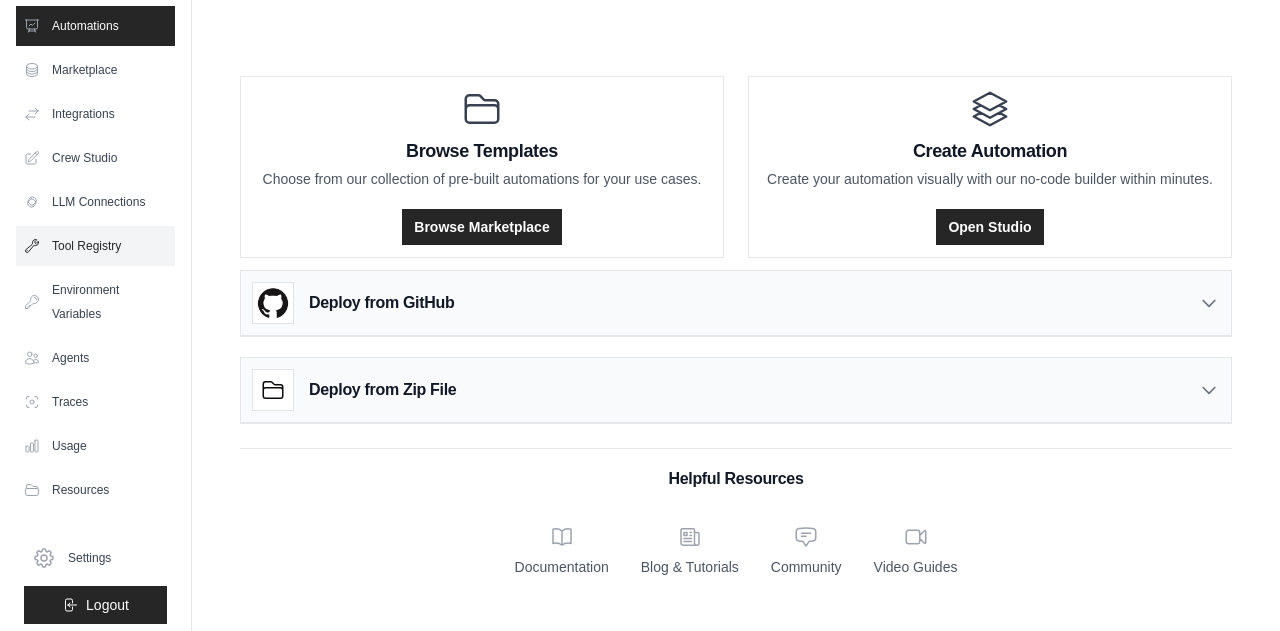 click on "Tool Registry" at bounding box center (95, 246) 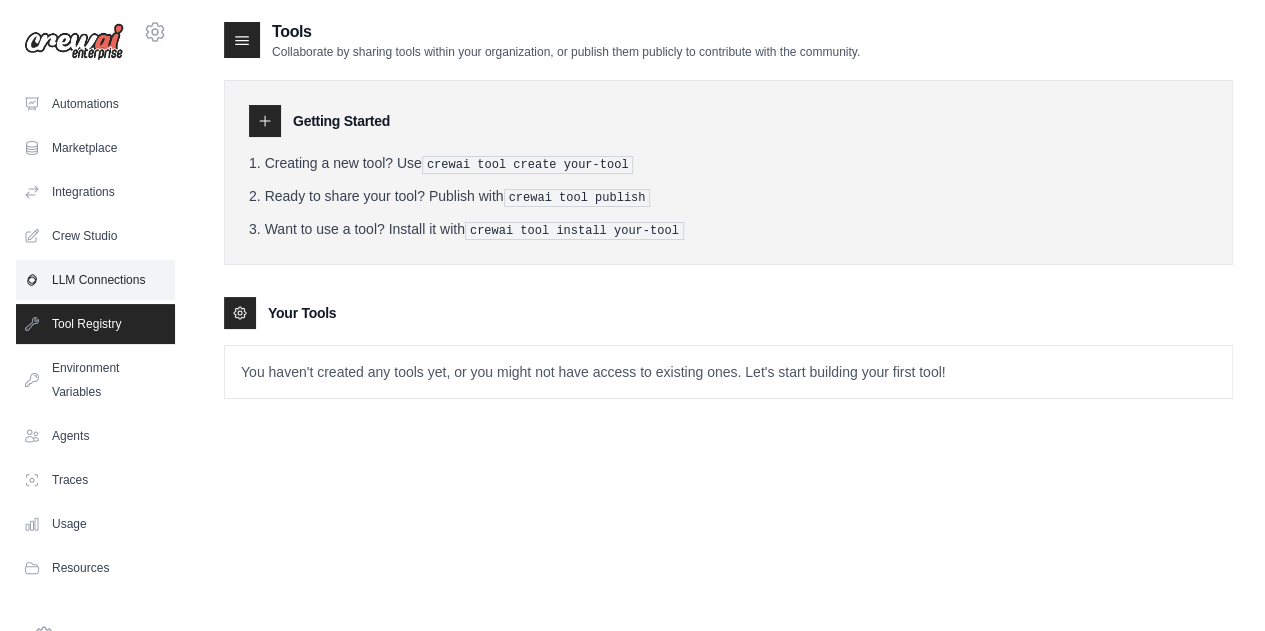 click on "LLM Connections" at bounding box center (95, 280) 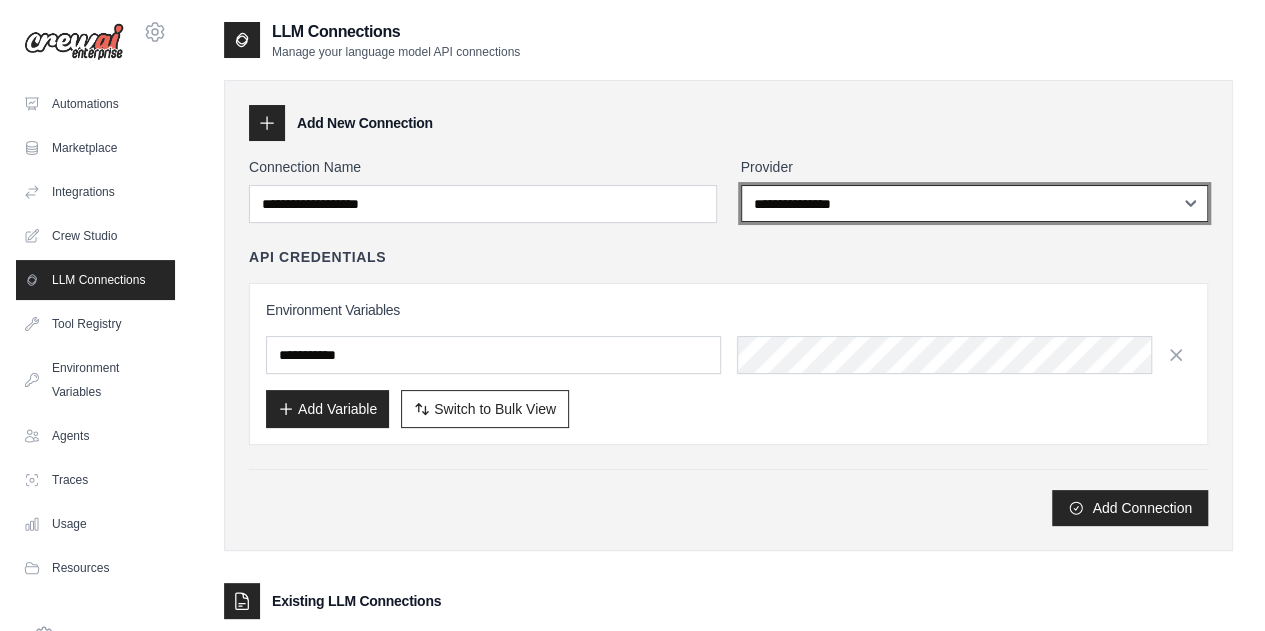 click on "**********" at bounding box center [975, 203] 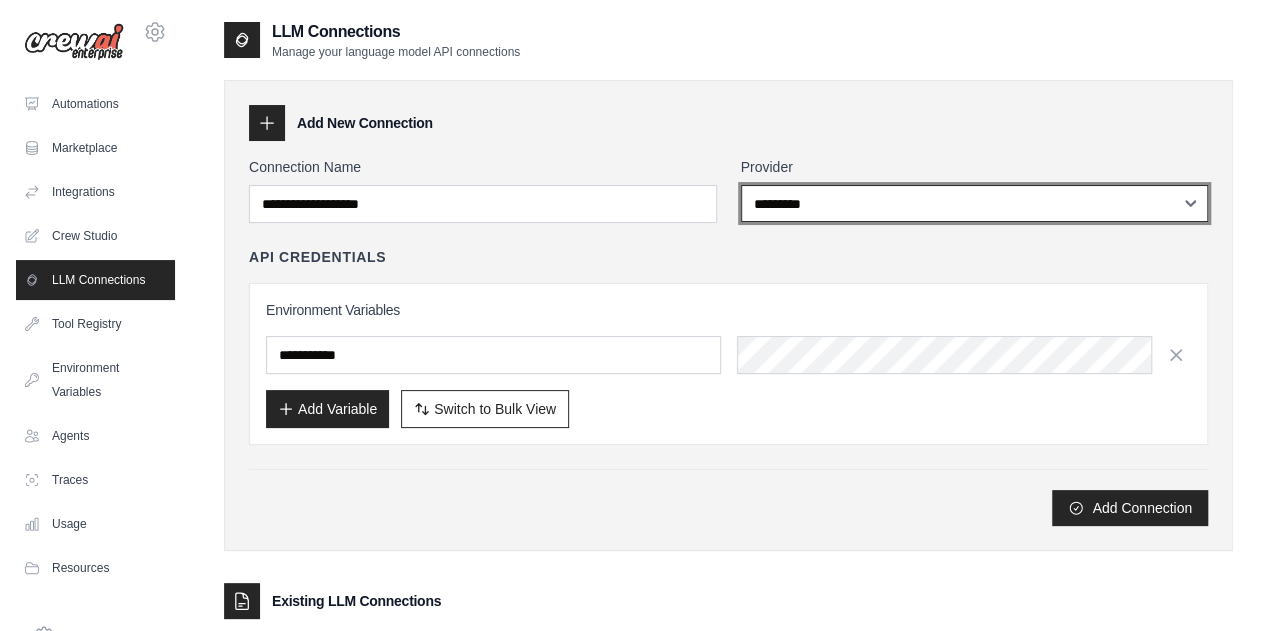 click on "**********" at bounding box center [975, 203] 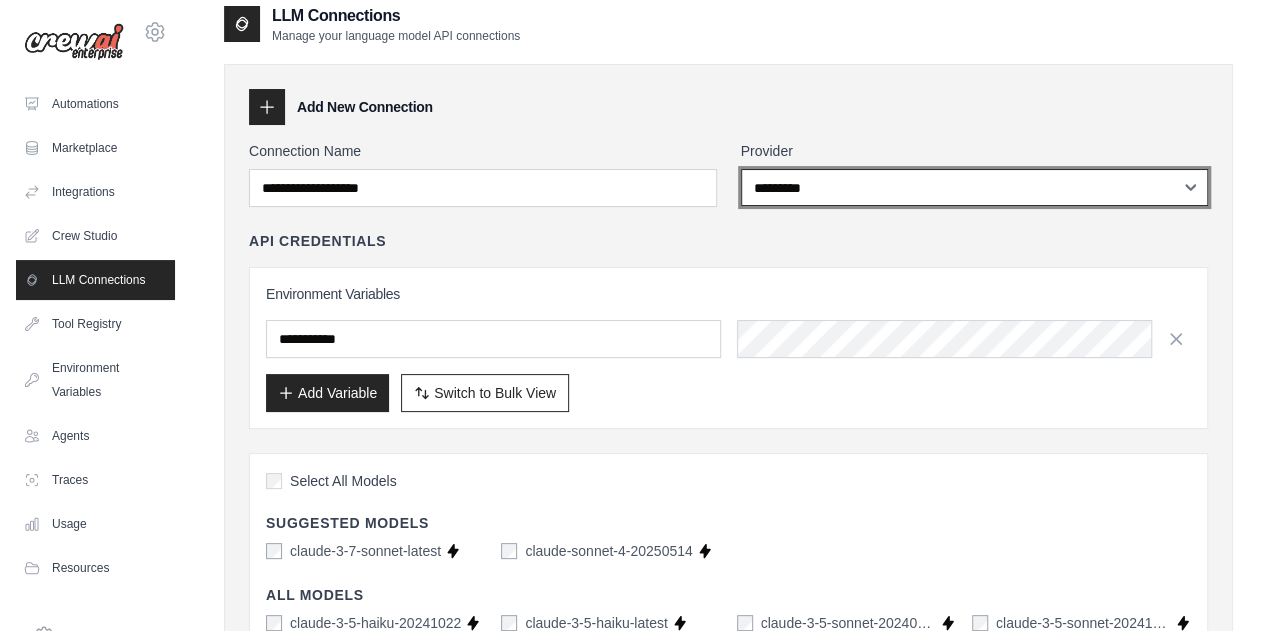 scroll, scrollTop: 15, scrollLeft: 0, axis: vertical 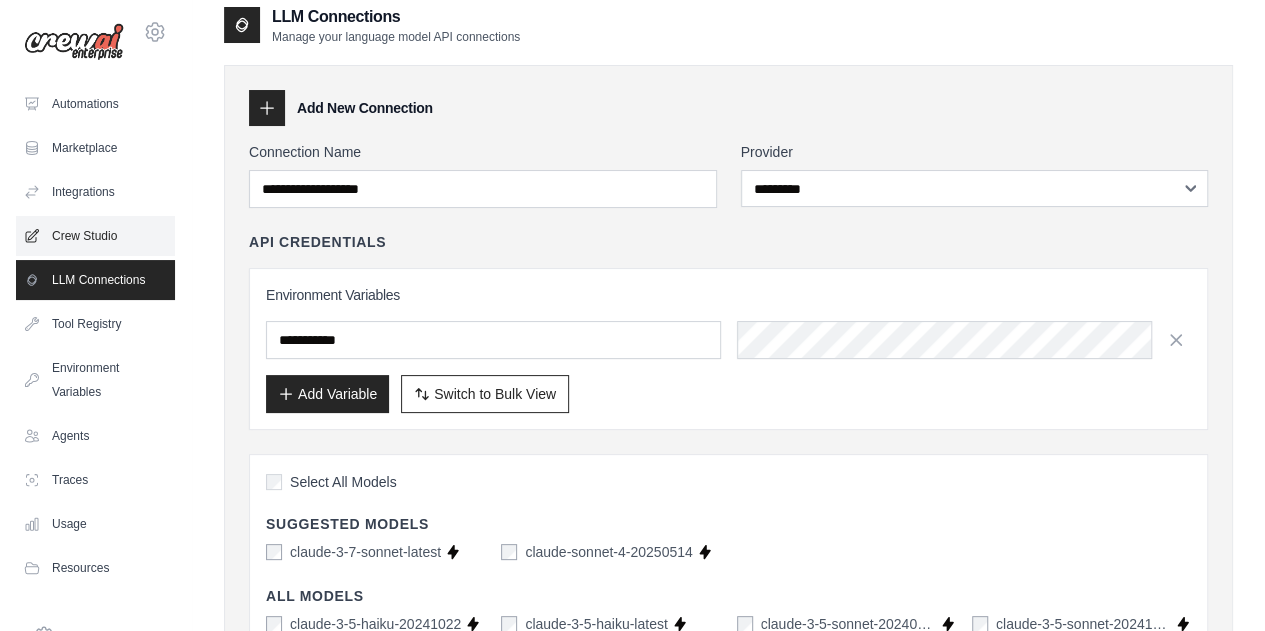 click on "Crew Studio" at bounding box center [95, 236] 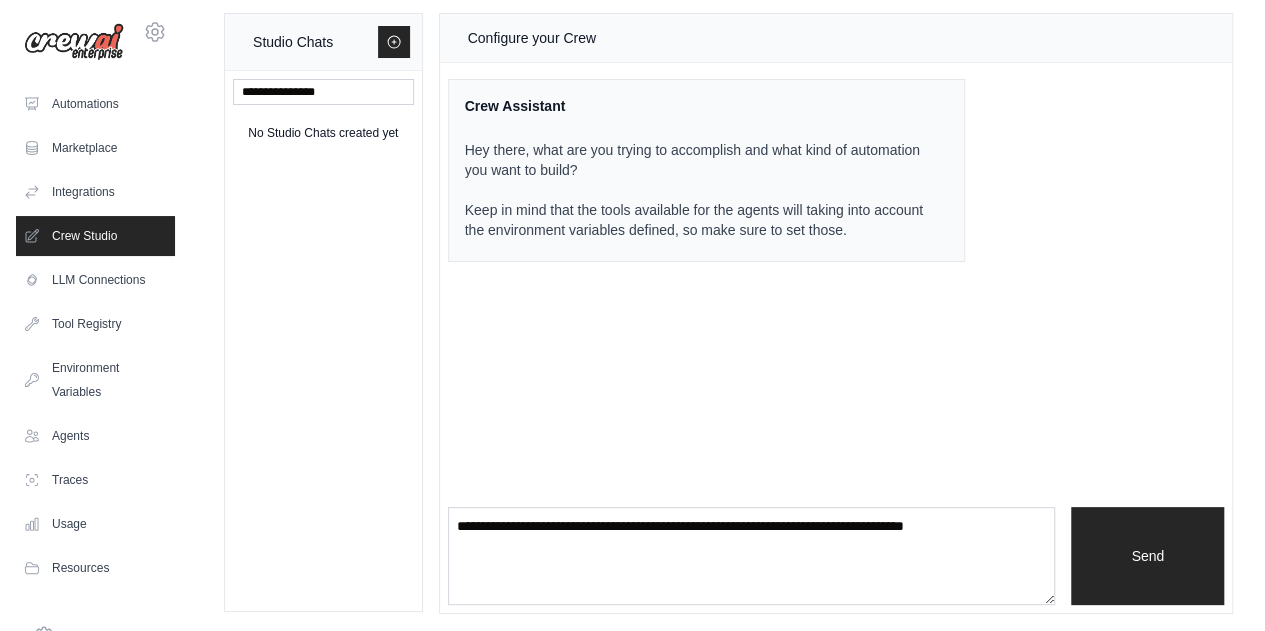 scroll, scrollTop: 0, scrollLeft: 0, axis: both 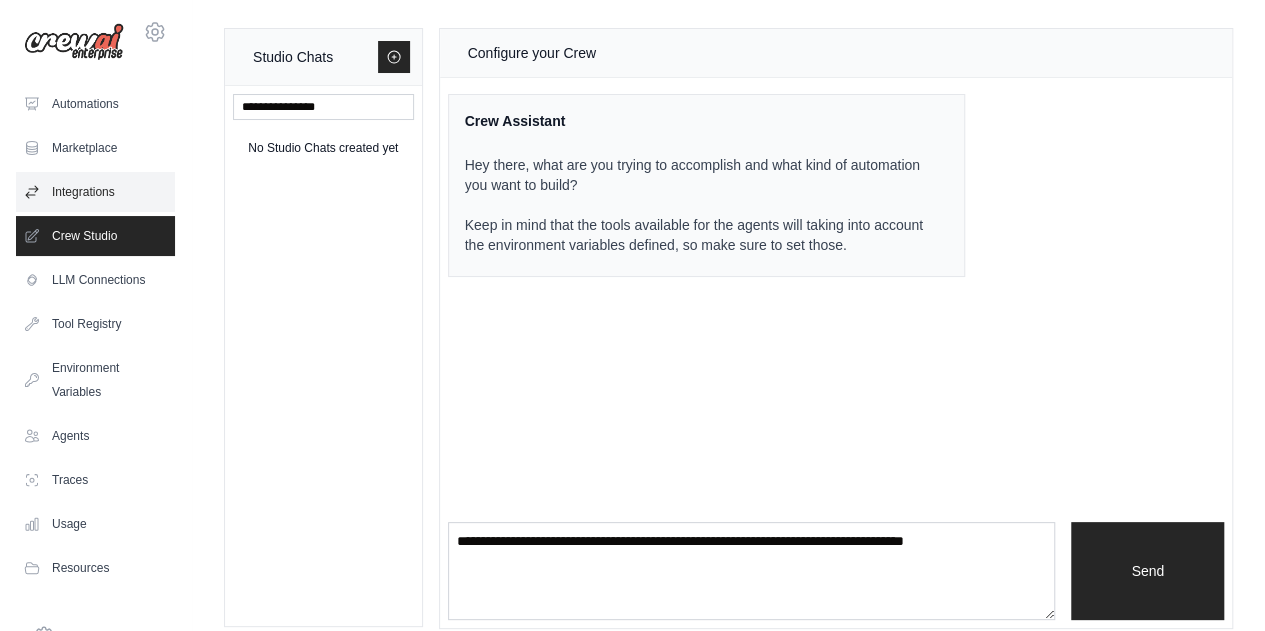 click on "Integrations" at bounding box center [95, 192] 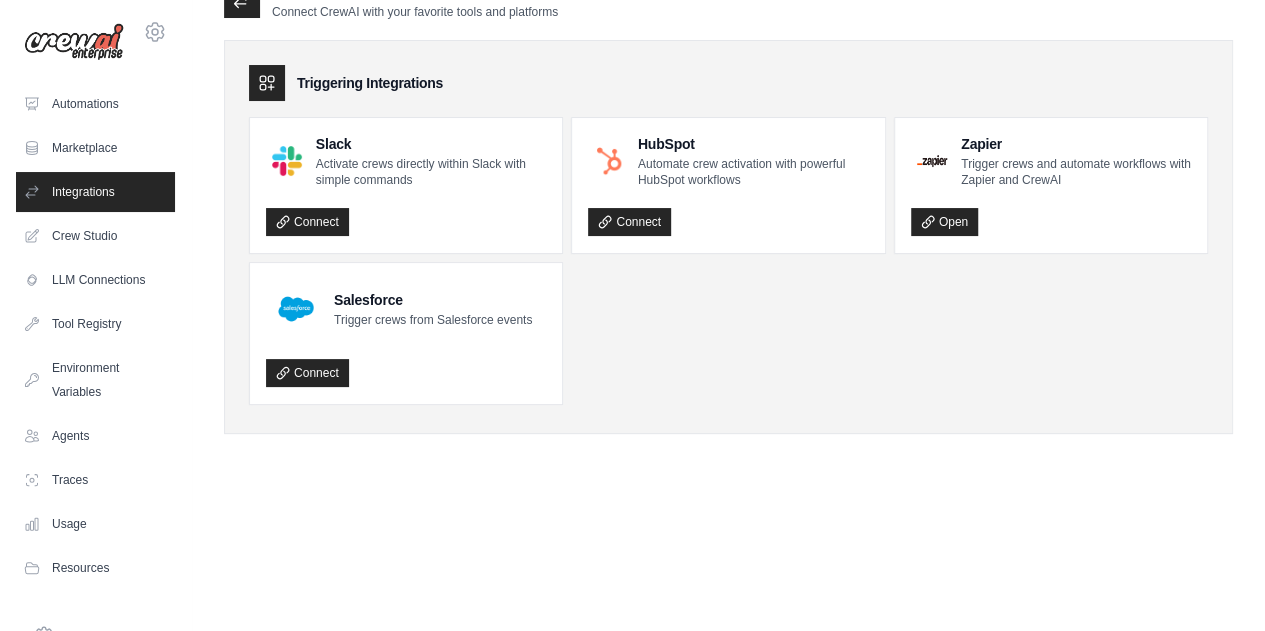 scroll, scrollTop: 0, scrollLeft: 0, axis: both 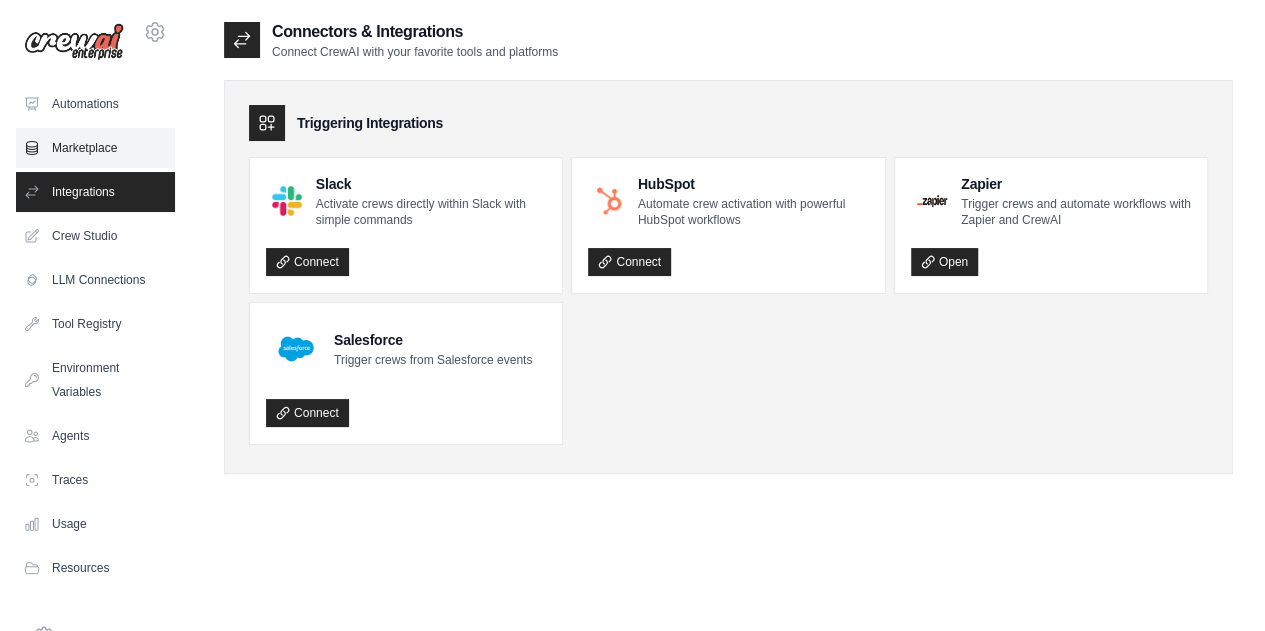click on "Marketplace" at bounding box center [95, 148] 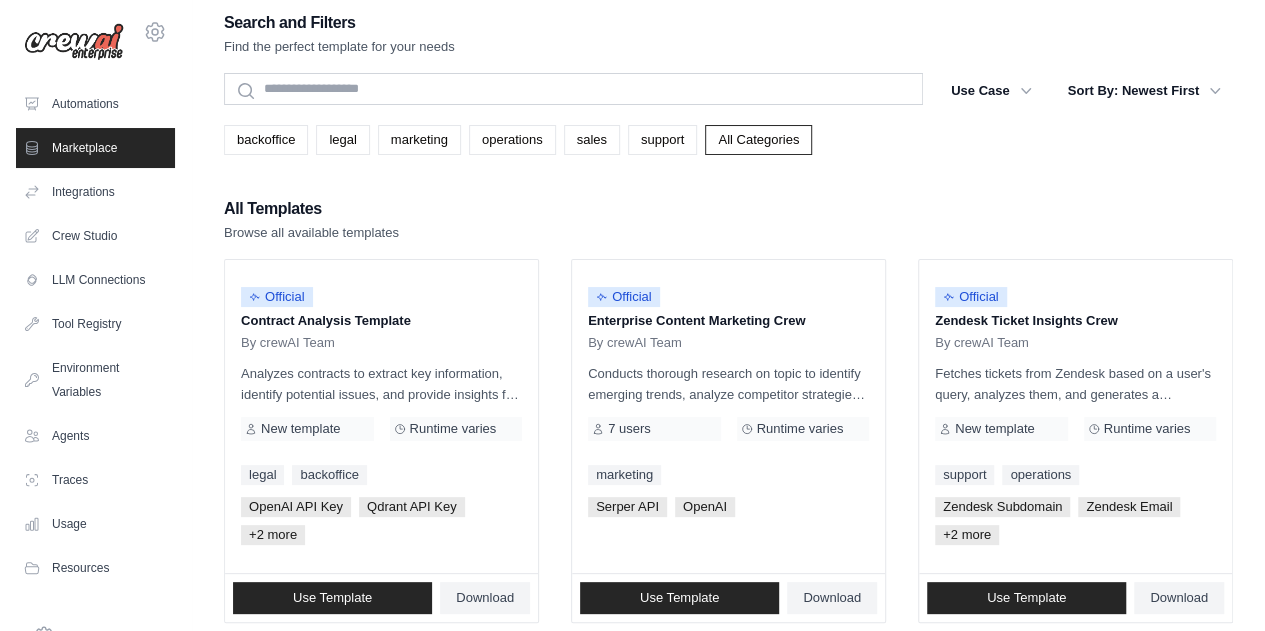 scroll, scrollTop: 12, scrollLeft: 0, axis: vertical 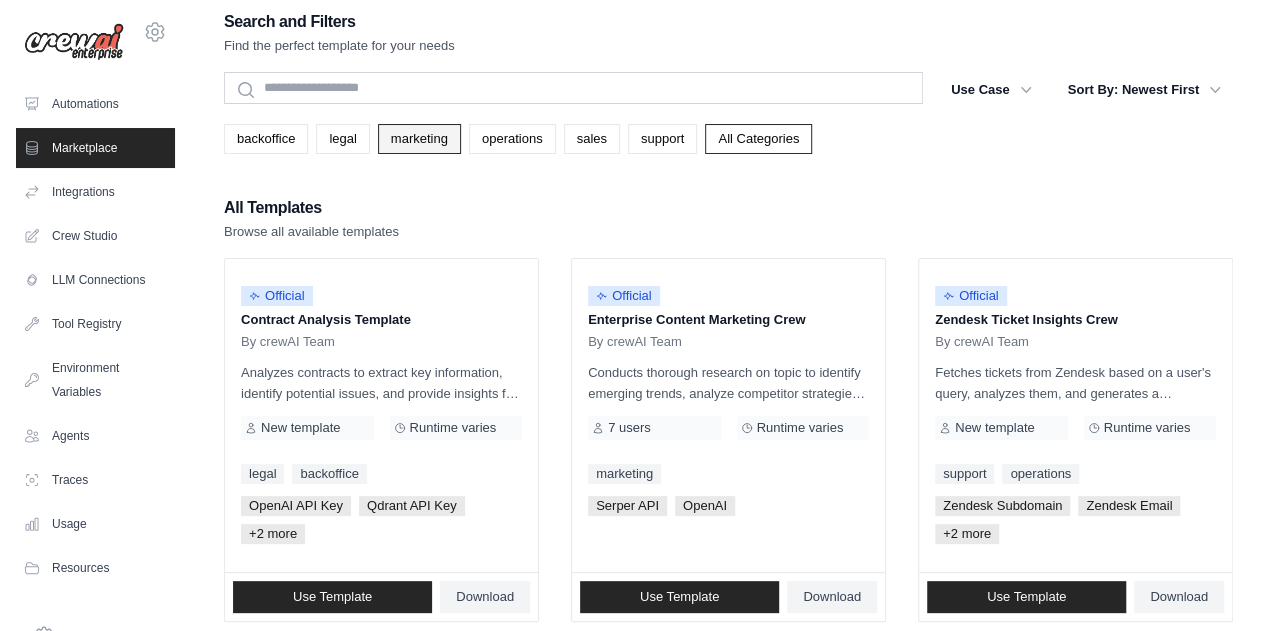 click on "marketing" at bounding box center [419, 139] 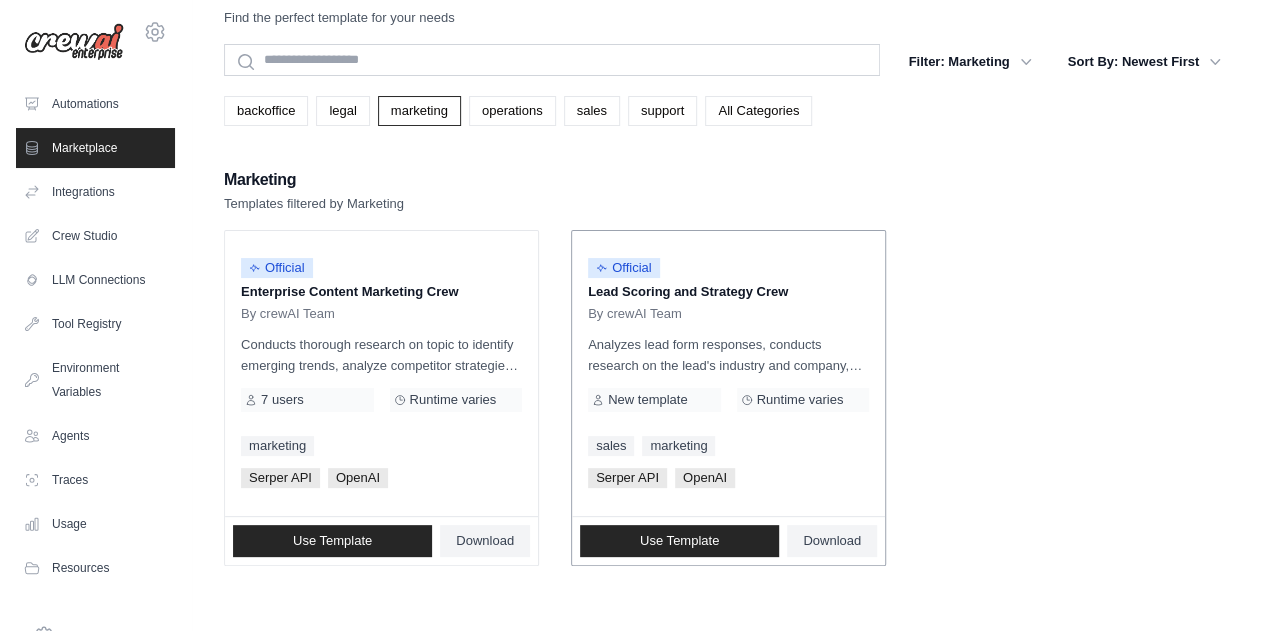 scroll, scrollTop: 0, scrollLeft: 0, axis: both 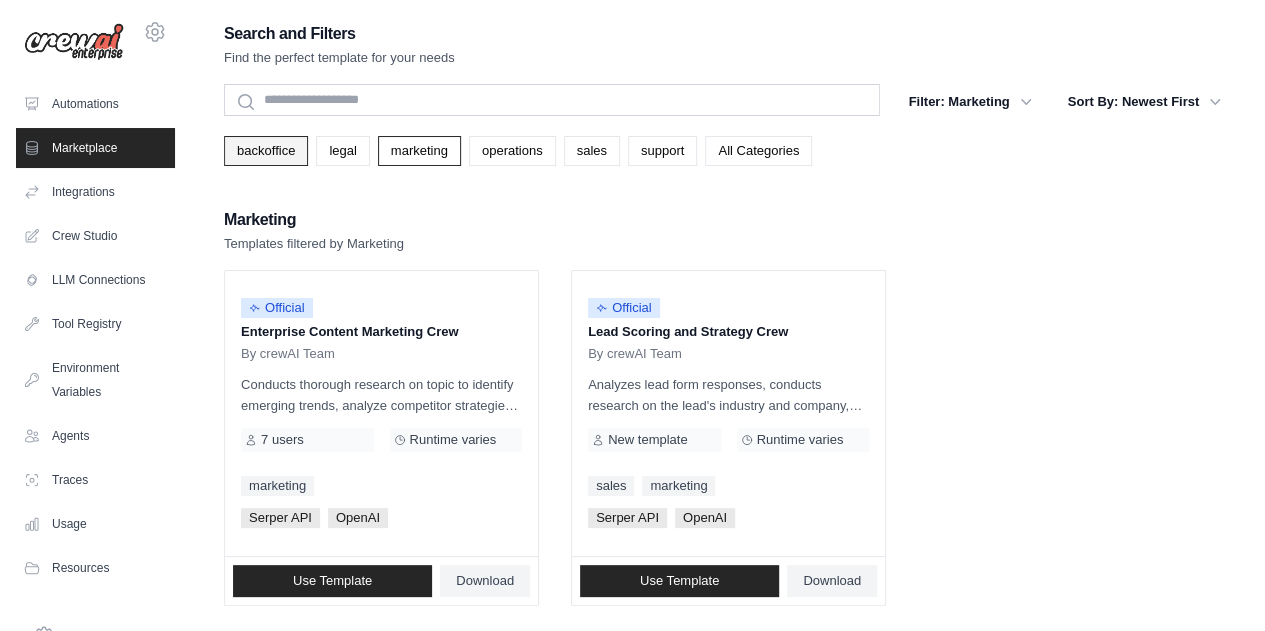 click on "backoffice" at bounding box center [266, 151] 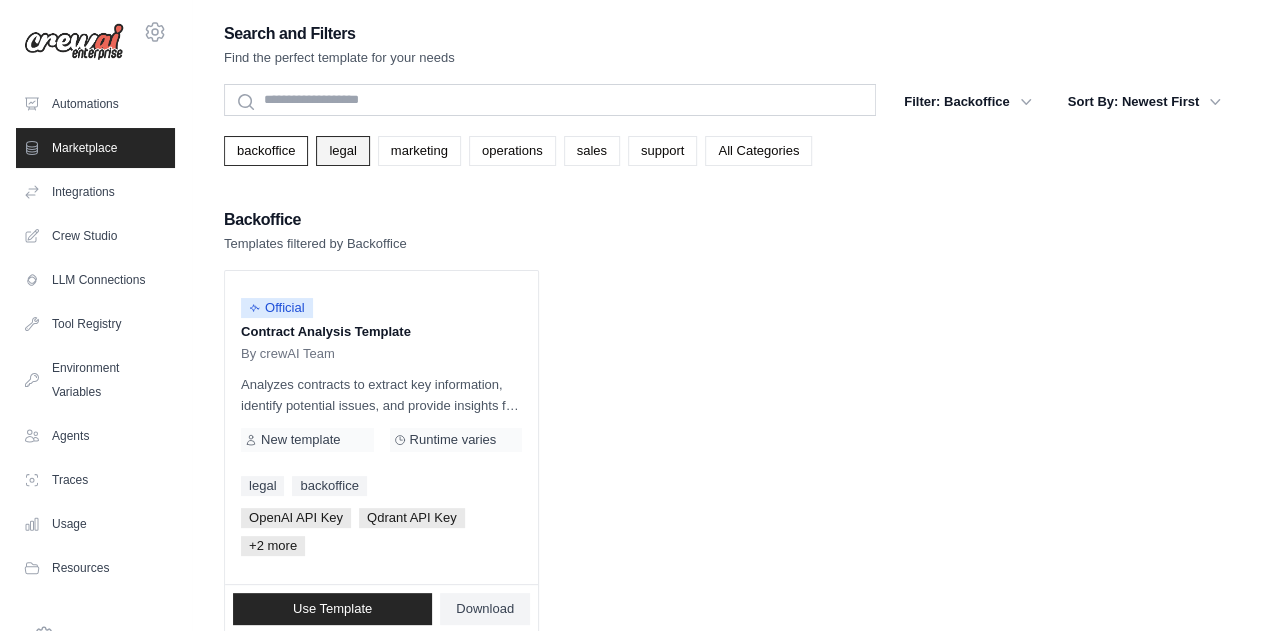 click on "legal" at bounding box center [342, 151] 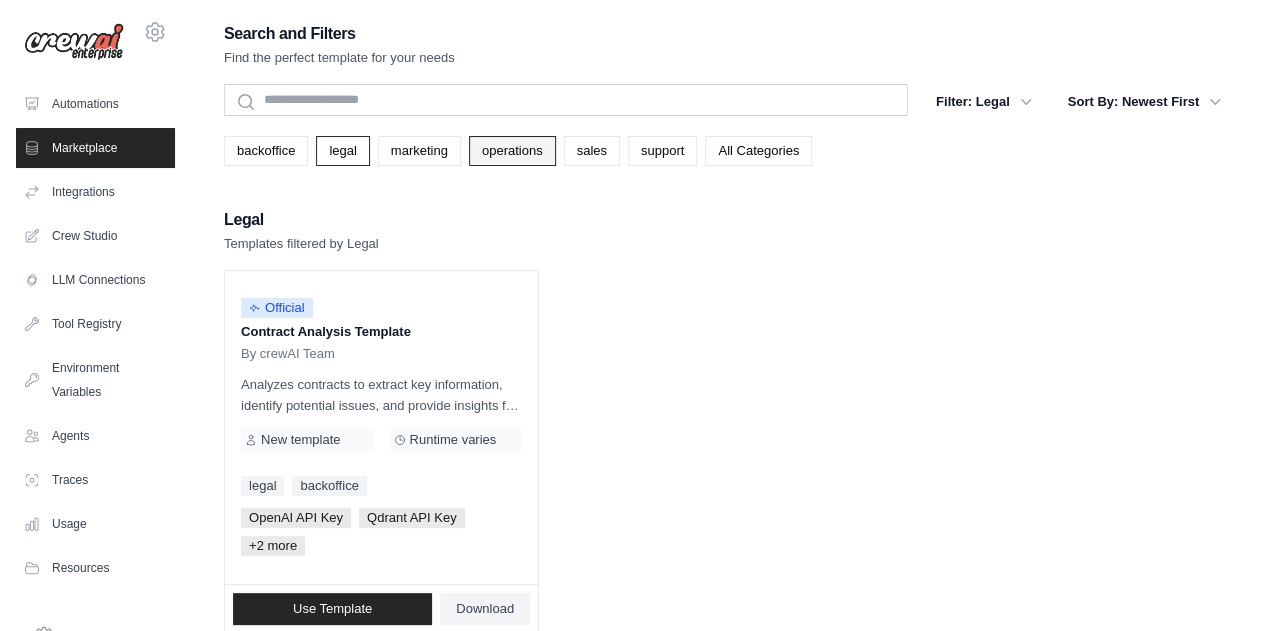 click on "operations" at bounding box center [512, 151] 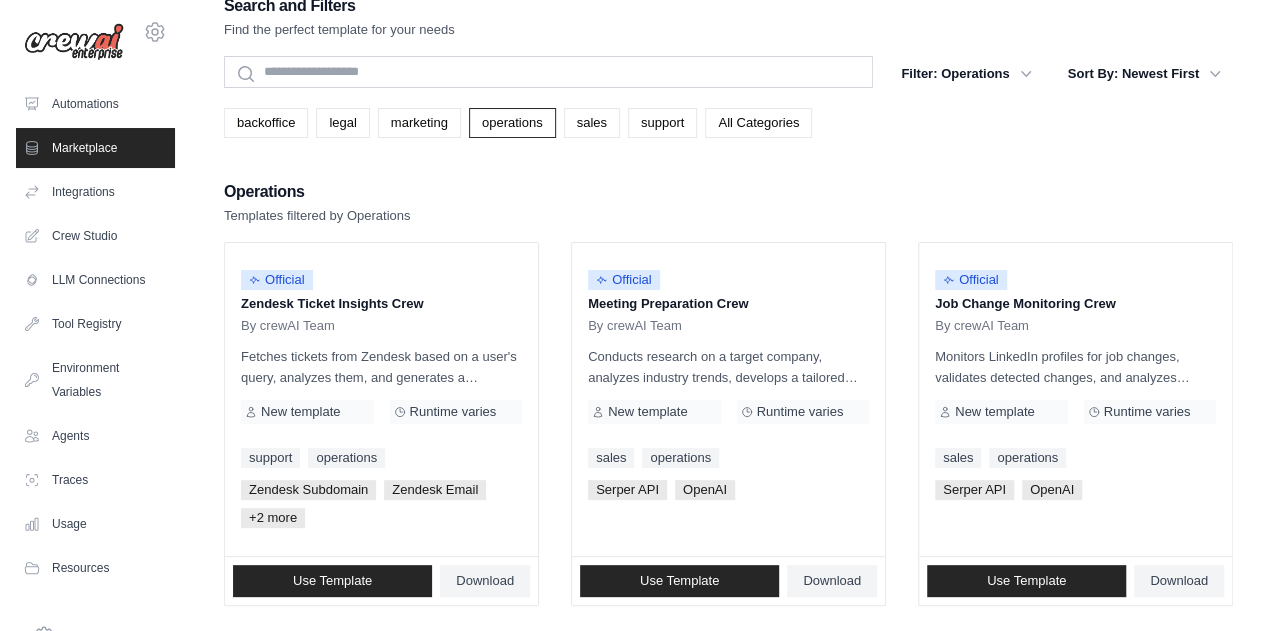 scroll, scrollTop: 0, scrollLeft: 0, axis: both 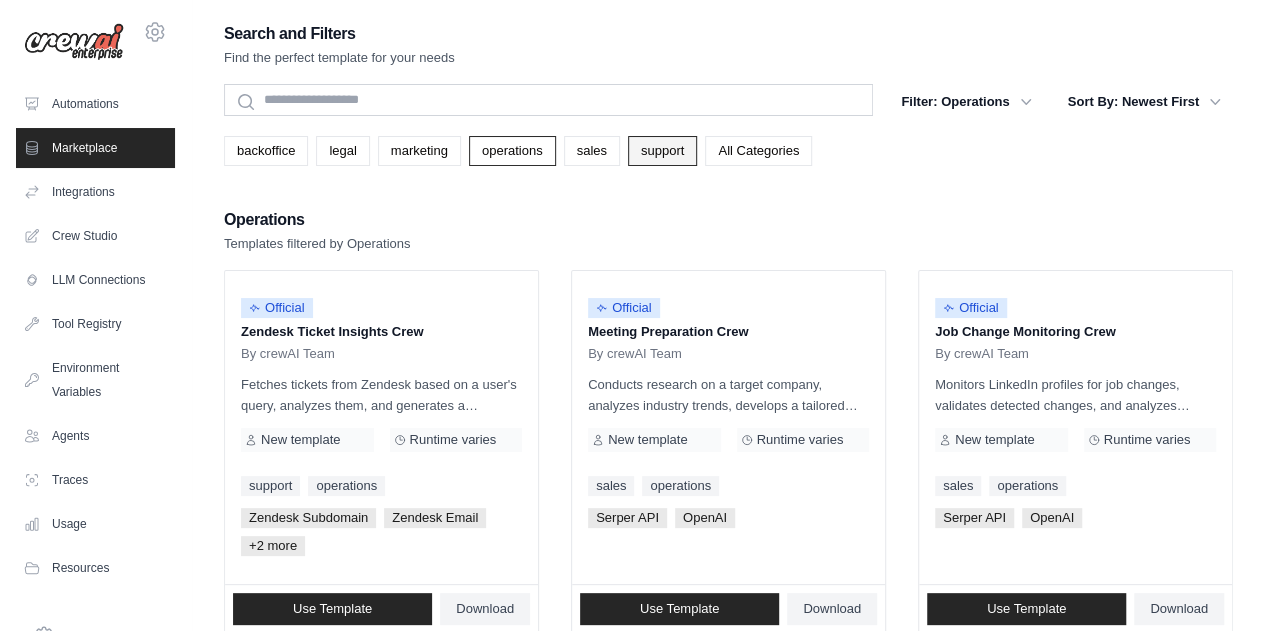 click on "support" at bounding box center [662, 151] 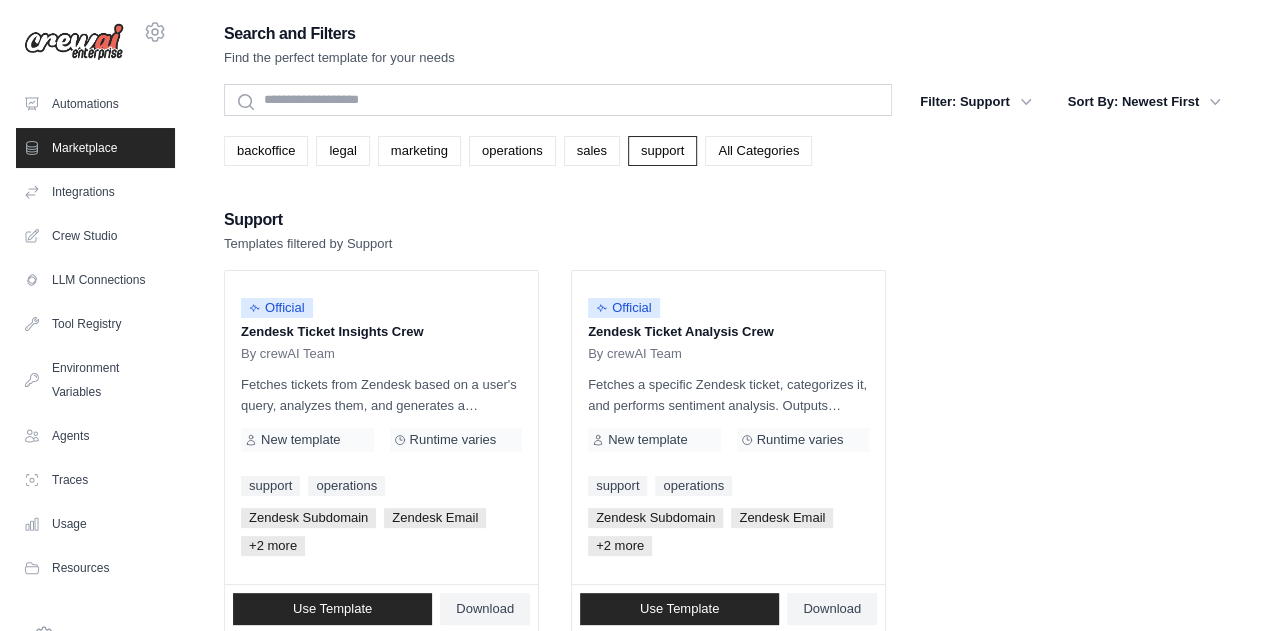 click on "Search and Filters
Find the perfect template for your needs
Search
Filter:
Support
backoffice
legal
marketing
operations
sales
support
Clear All Filters" at bounding box center [728, 327] 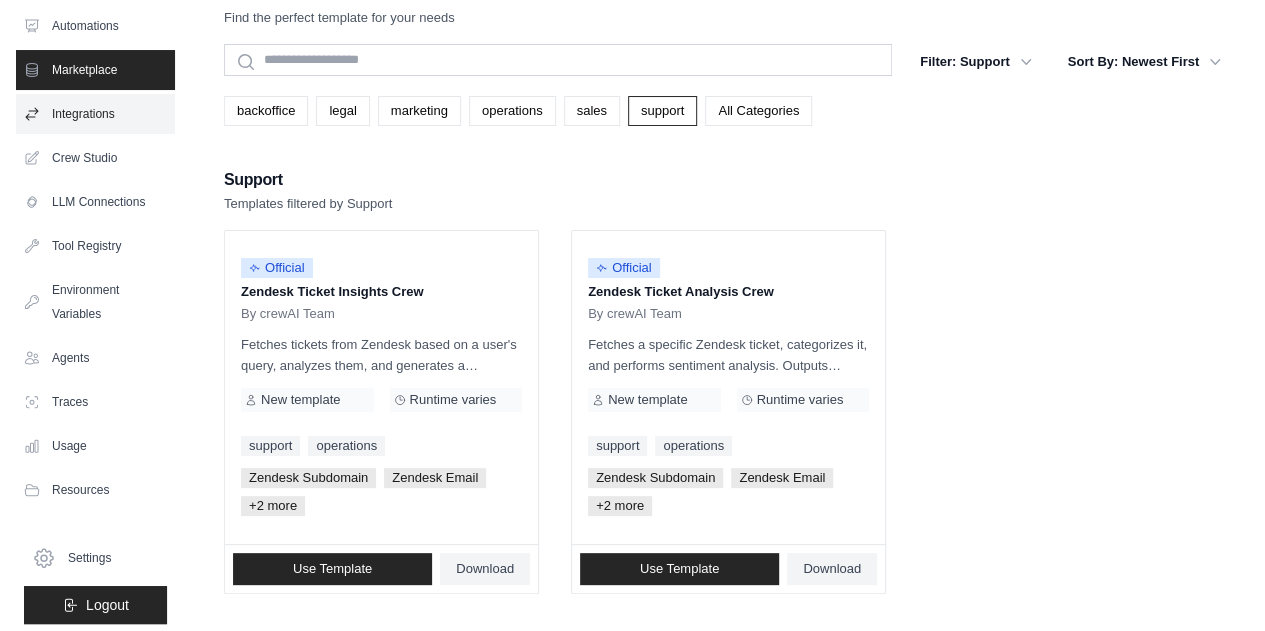 scroll, scrollTop: 86, scrollLeft: 0, axis: vertical 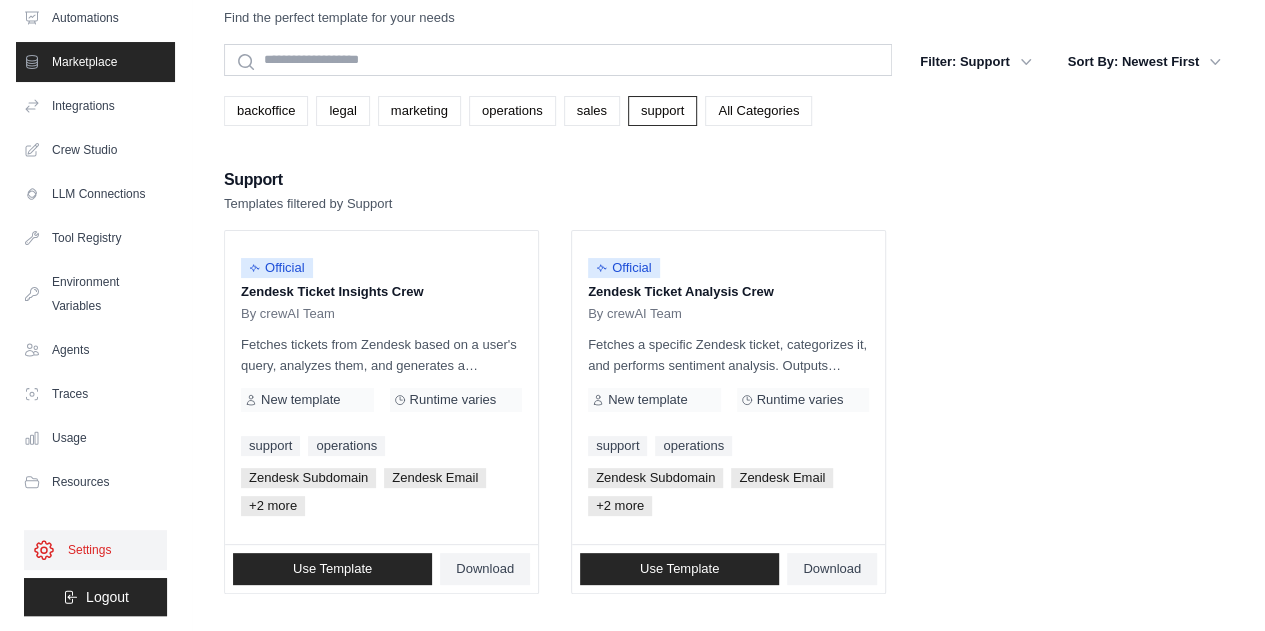 click on "Settings" at bounding box center [95, 550] 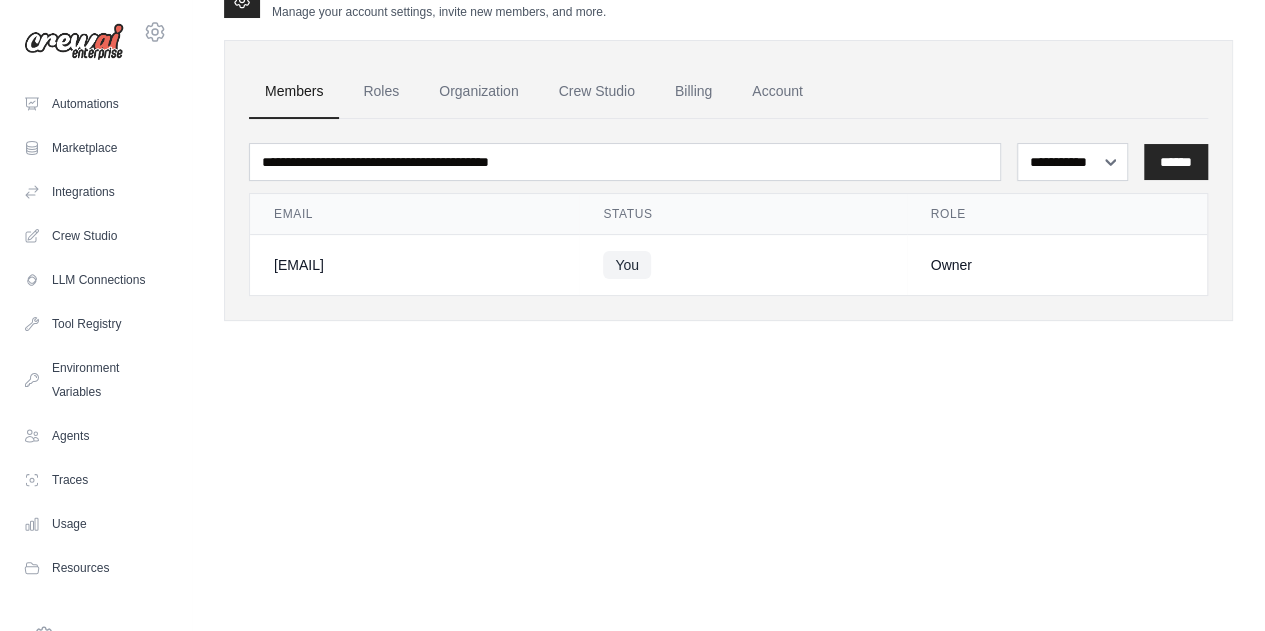 scroll, scrollTop: 0, scrollLeft: 0, axis: both 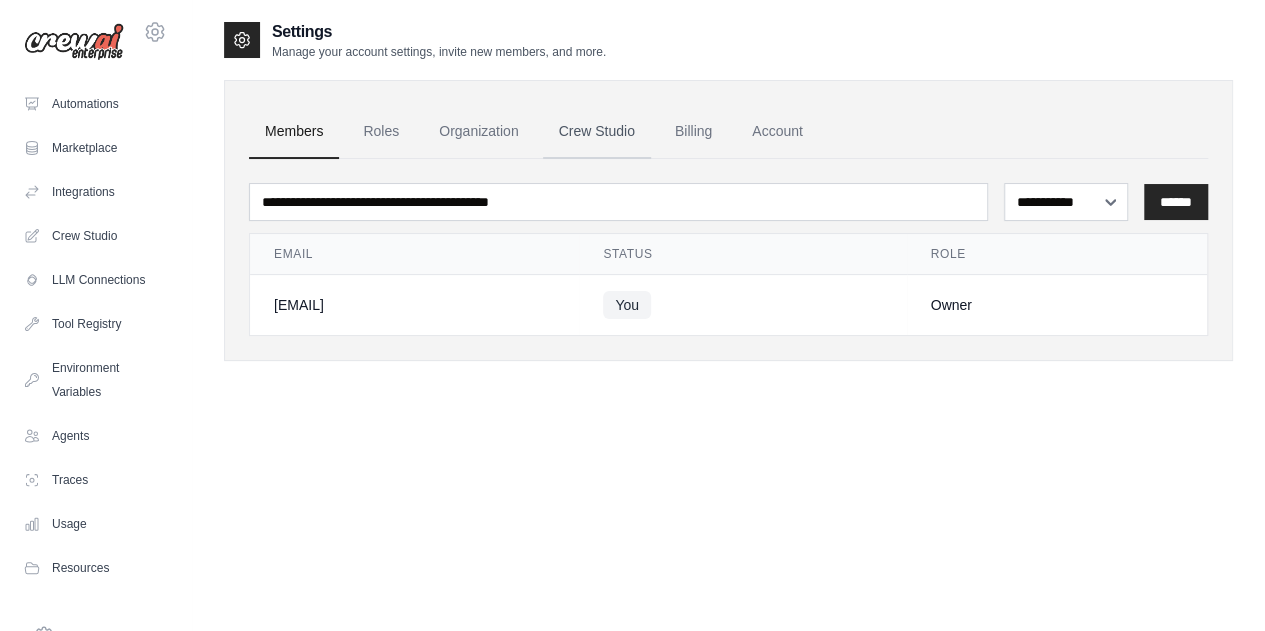click on "Crew Studio" at bounding box center (597, 132) 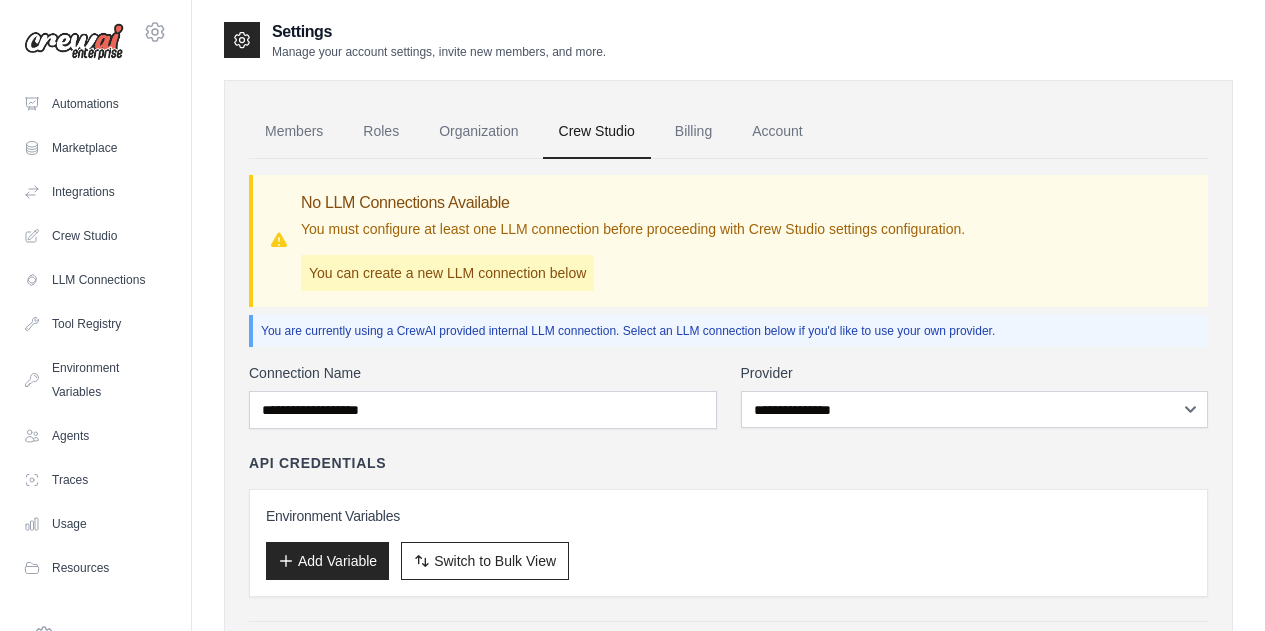 scroll, scrollTop: 0, scrollLeft: 0, axis: both 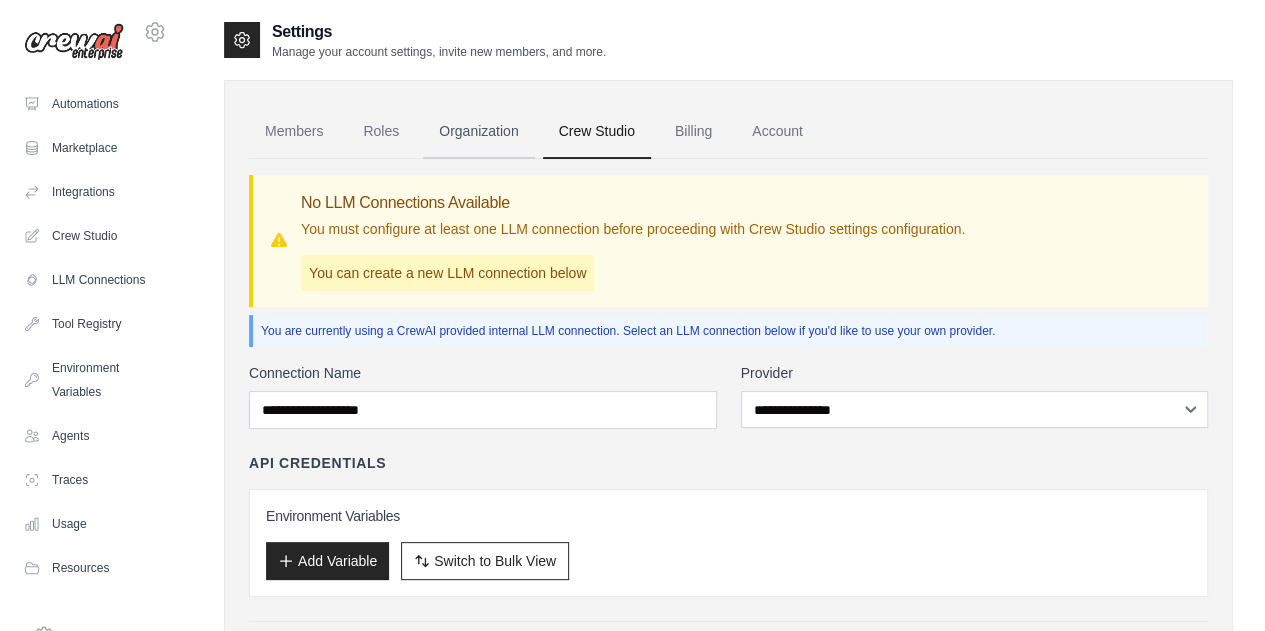 click on "Organization" at bounding box center (478, 132) 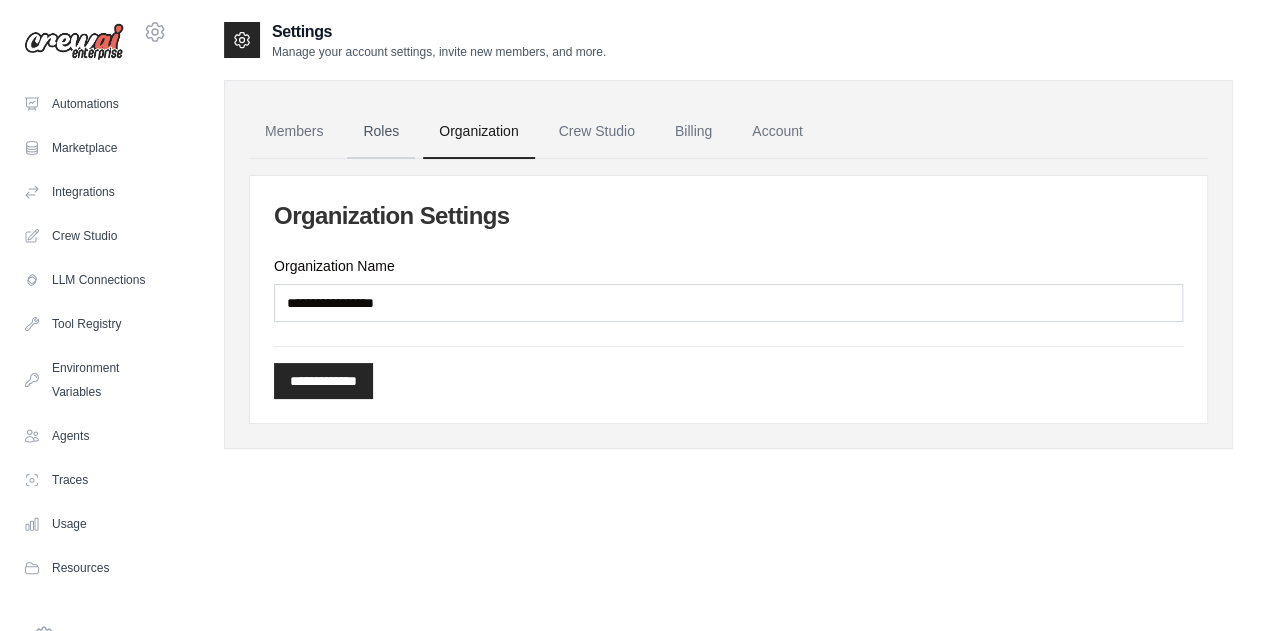 click on "Roles" at bounding box center [381, 132] 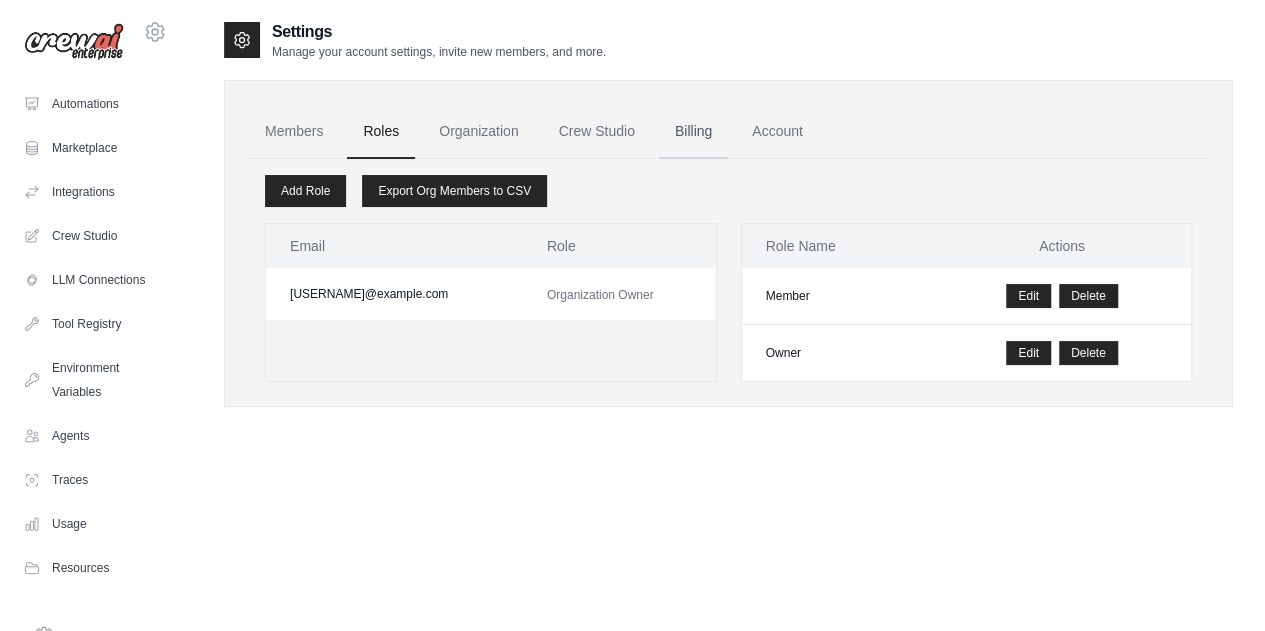 click on "Billing" at bounding box center [693, 132] 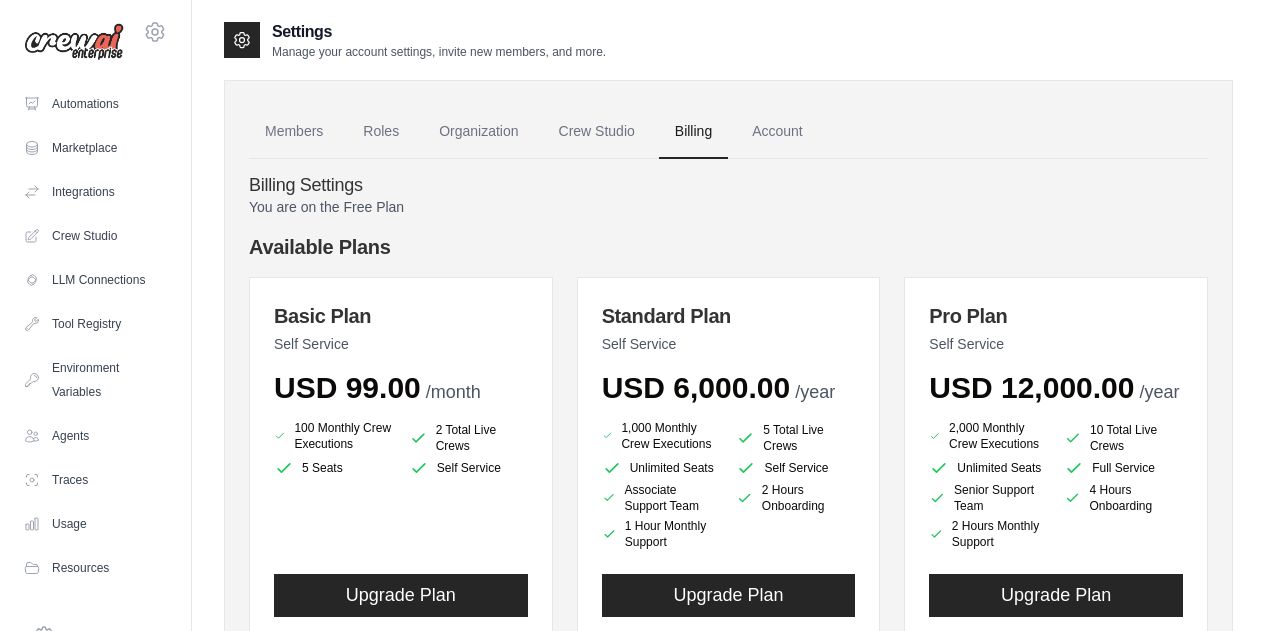 scroll, scrollTop: 0, scrollLeft: 0, axis: both 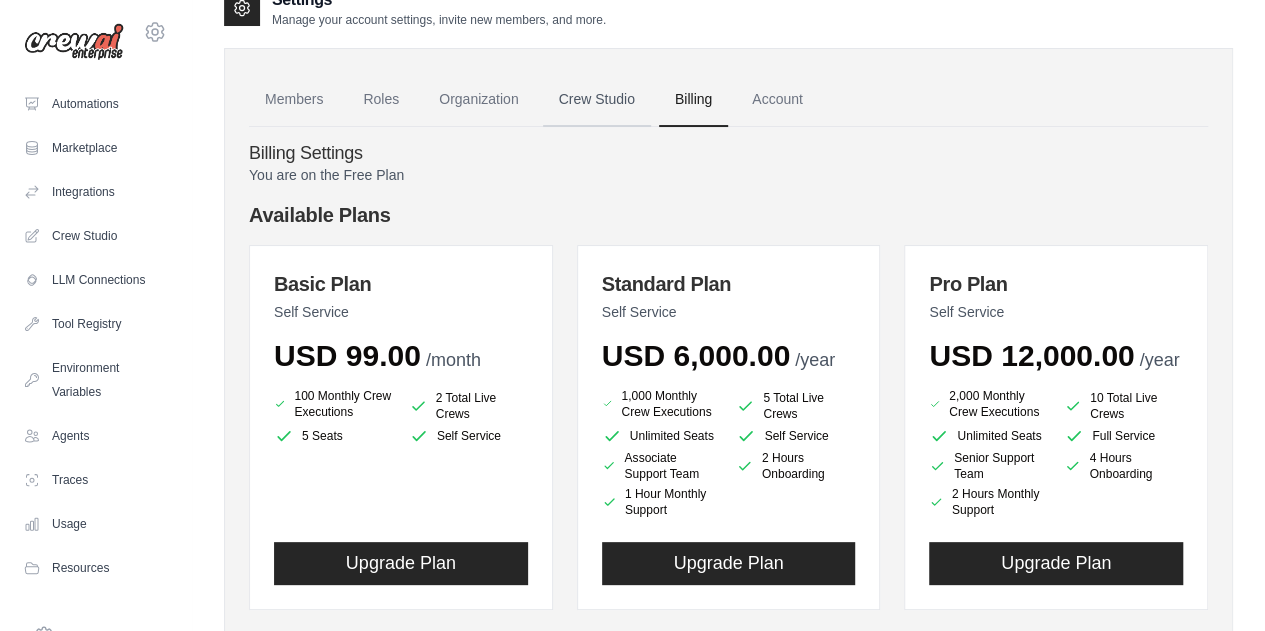 click on "Crew Studio" at bounding box center [597, 100] 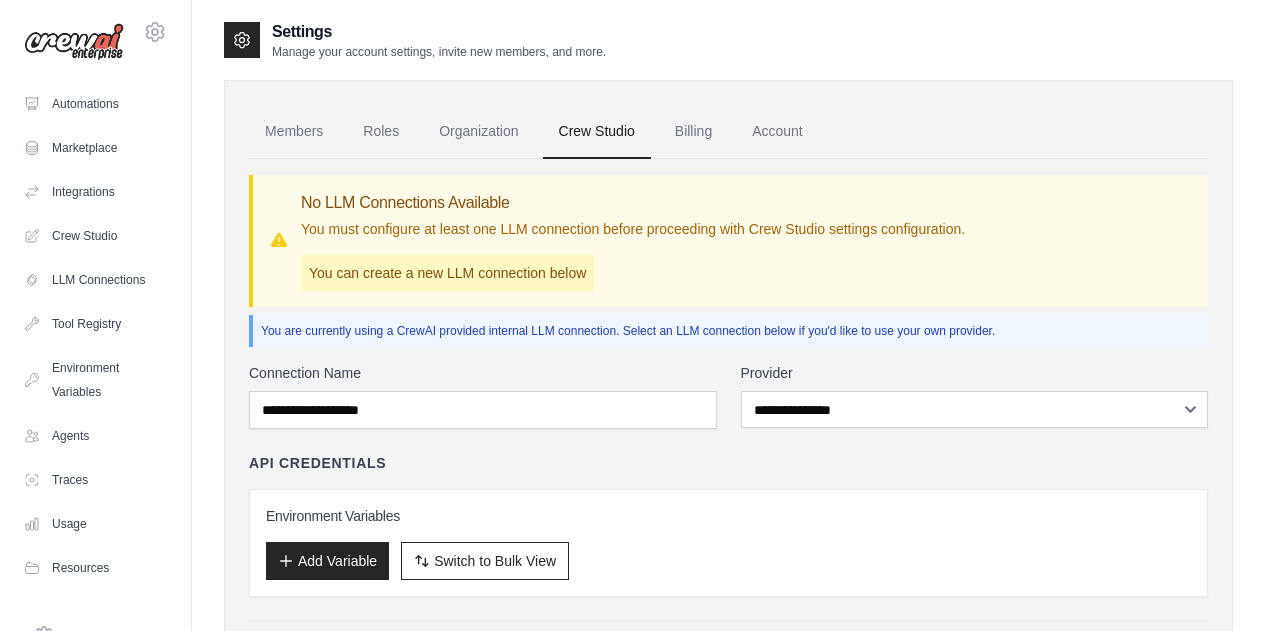 scroll, scrollTop: 0, scrollLeft: 0, axis: both 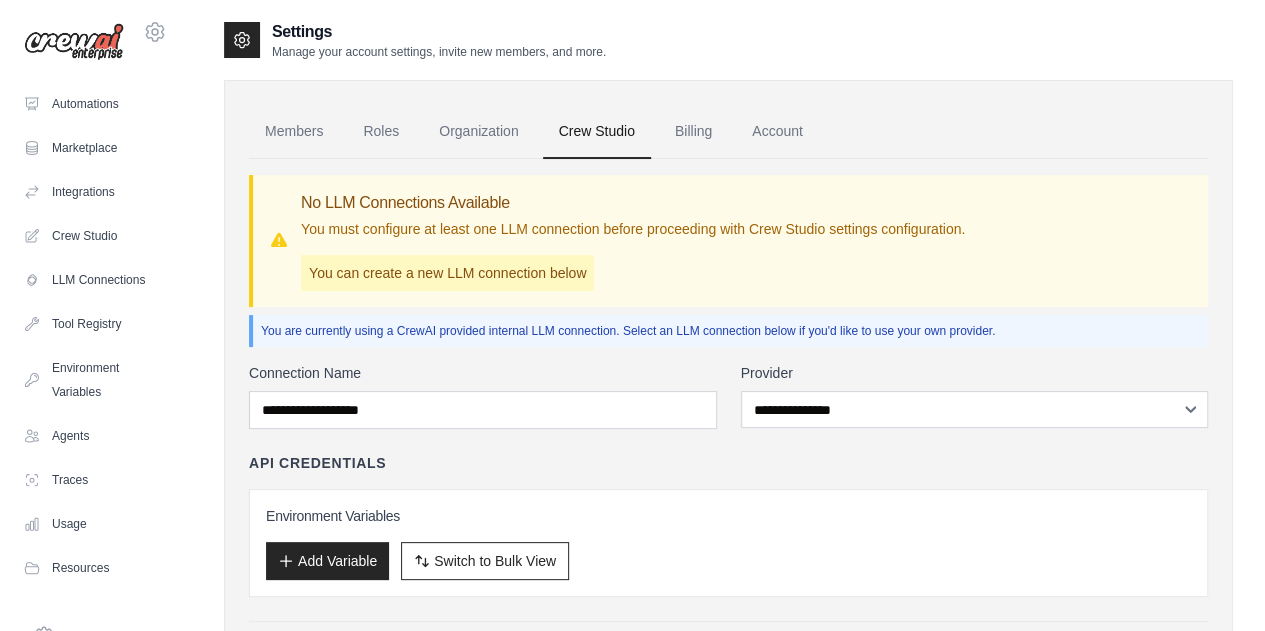 click 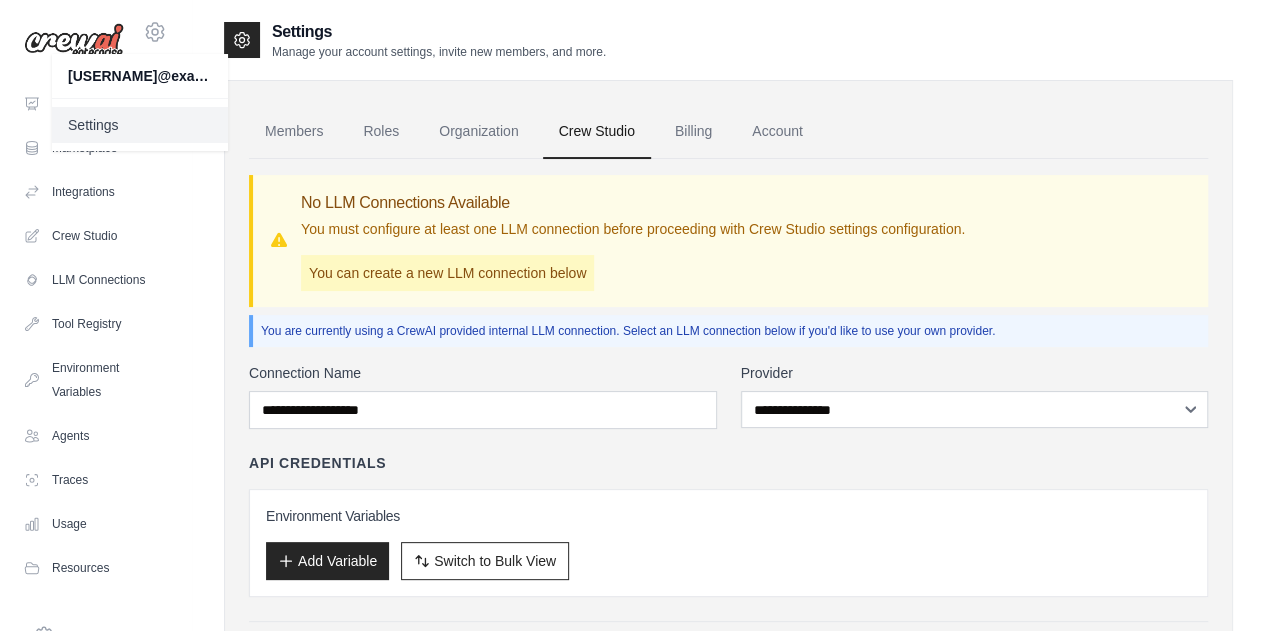 click on "Settings" at bounding box center [140, 125] 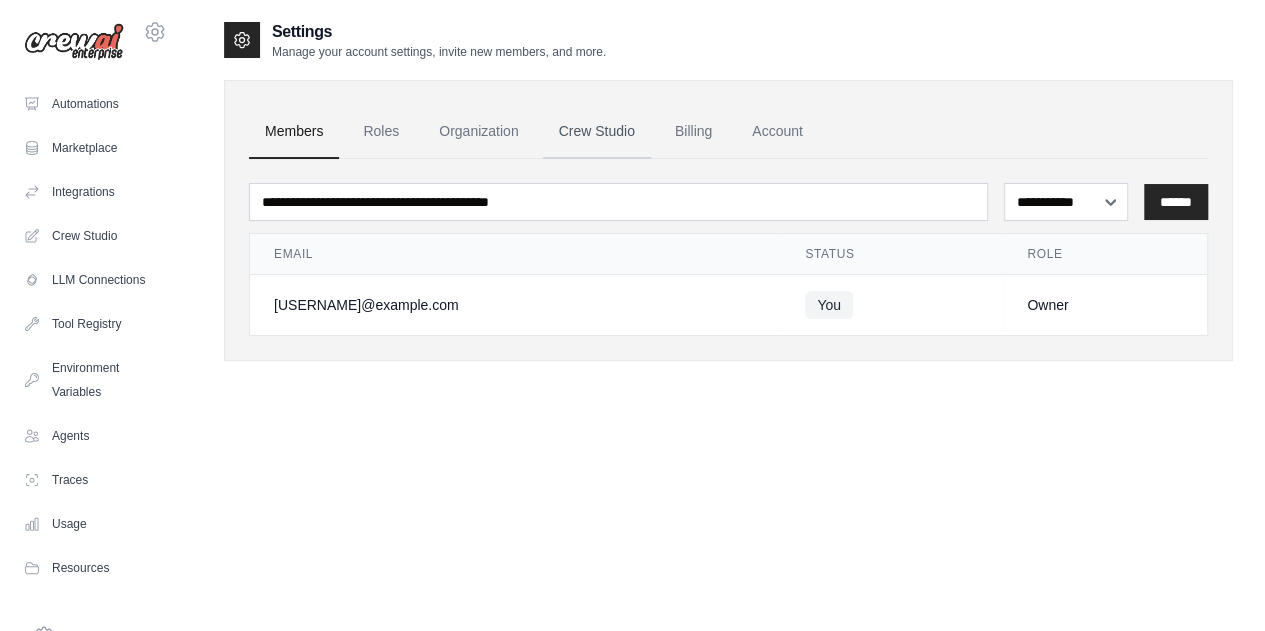 click on "Crew Studio" at bounding box center (597, 132) 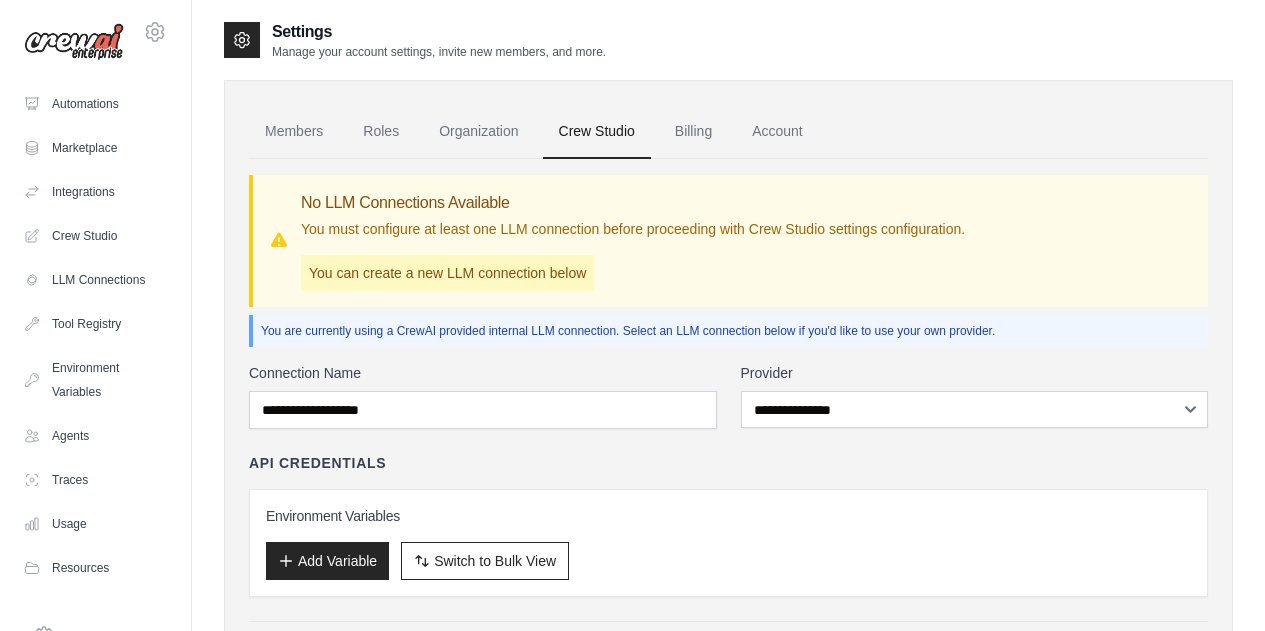 scroll, scrollTop: 0, scrollLeft: 0, axis: both 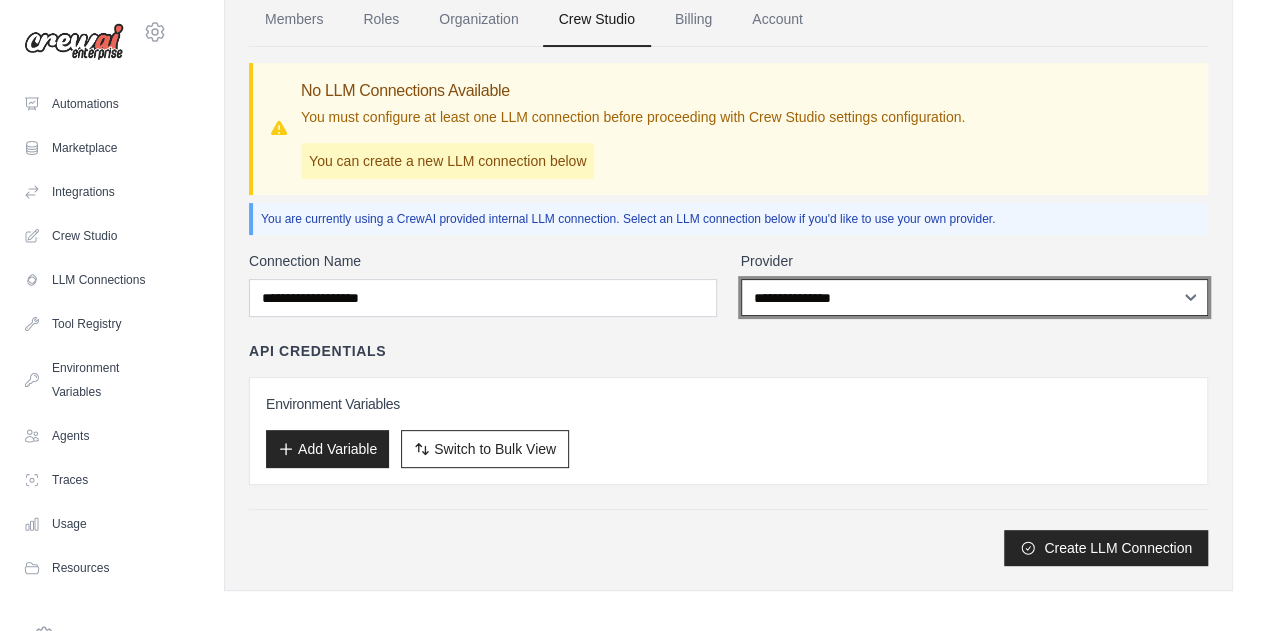 click on "**********" at bounding box center (975, 297) 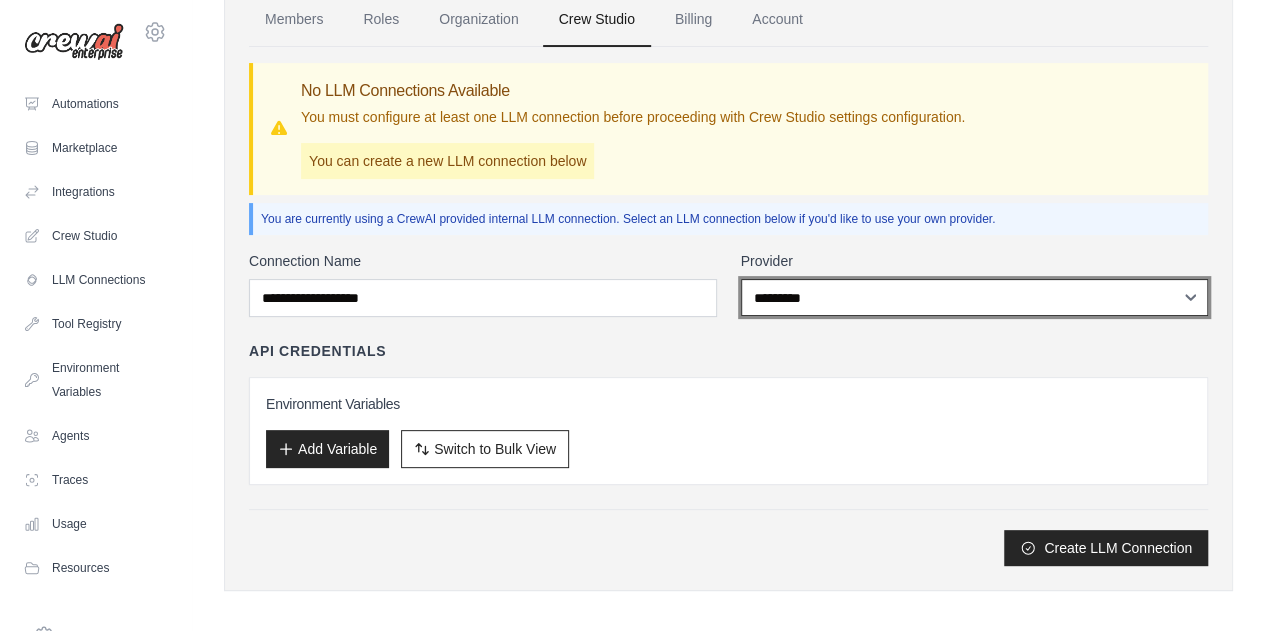 click on "**********" at bounding box center (975, 297) 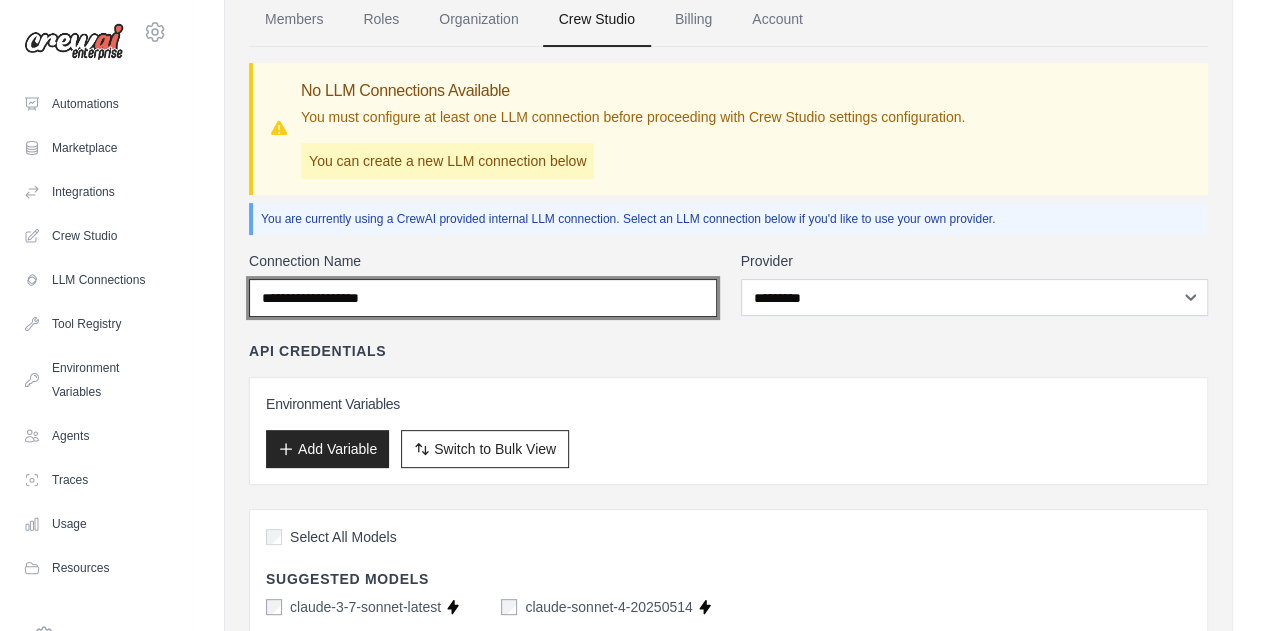click on "Connection Name" at bounding box center (483, 298) 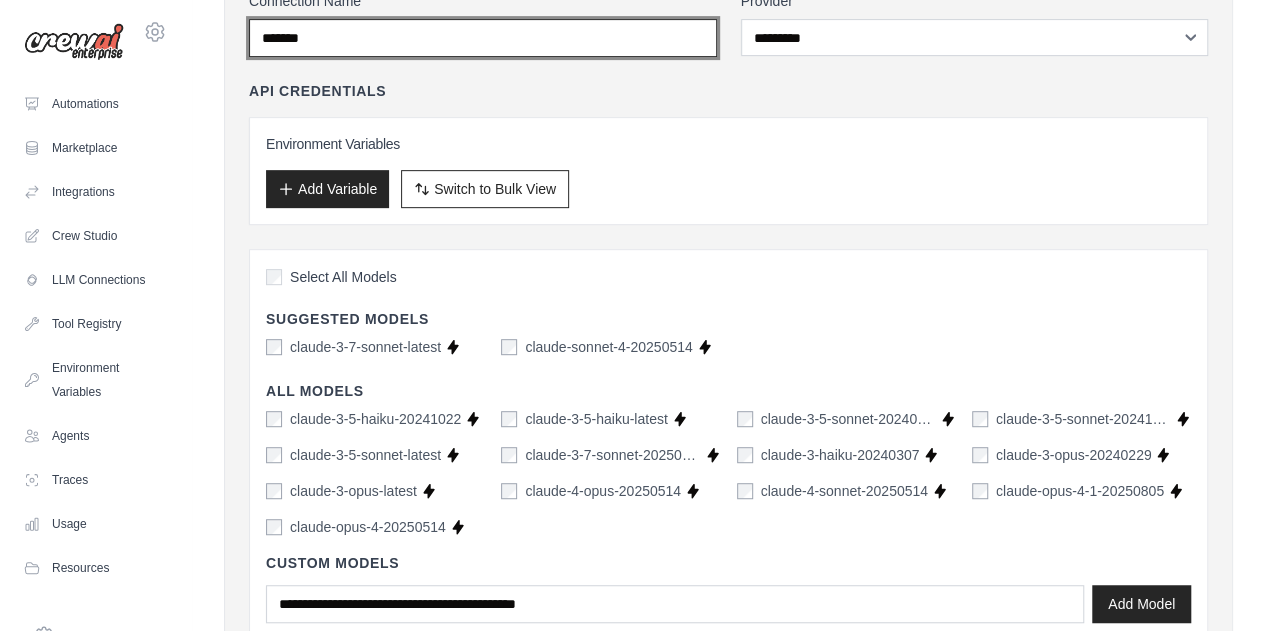 scroll, scrollTop: 374, scrollLeft: 0, axis: vertical 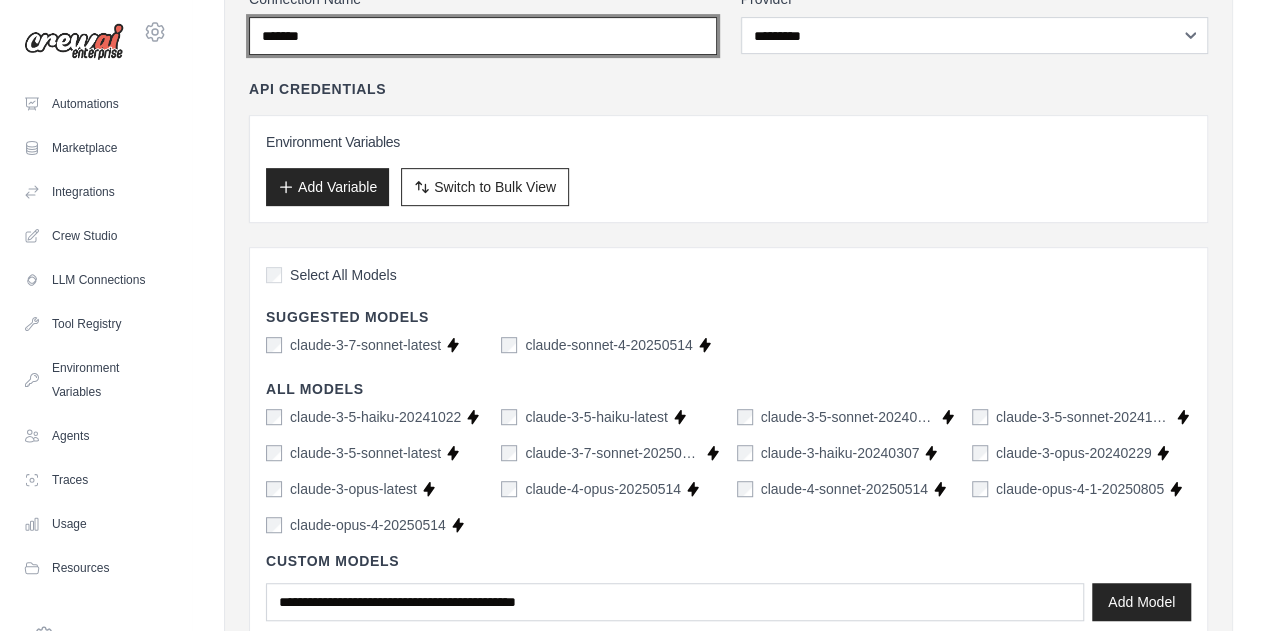 click on "******" at bounding box center (483, 36) 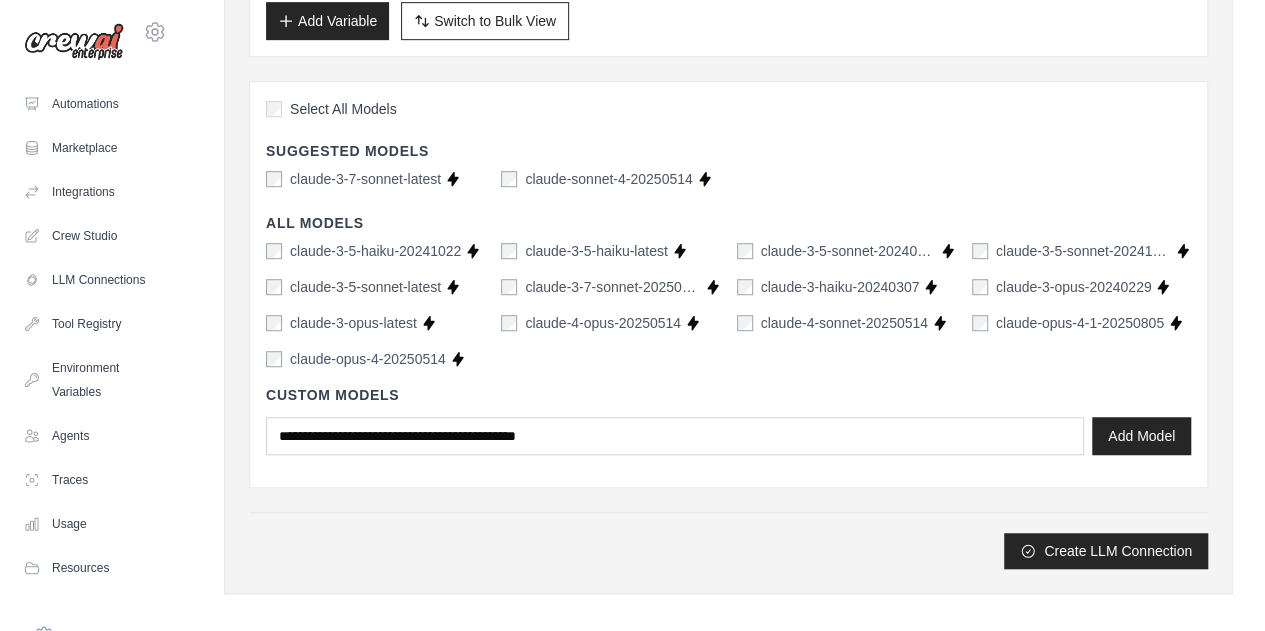 scroll, scrollTop: 550, scrollLeft: 0, axis: vertical 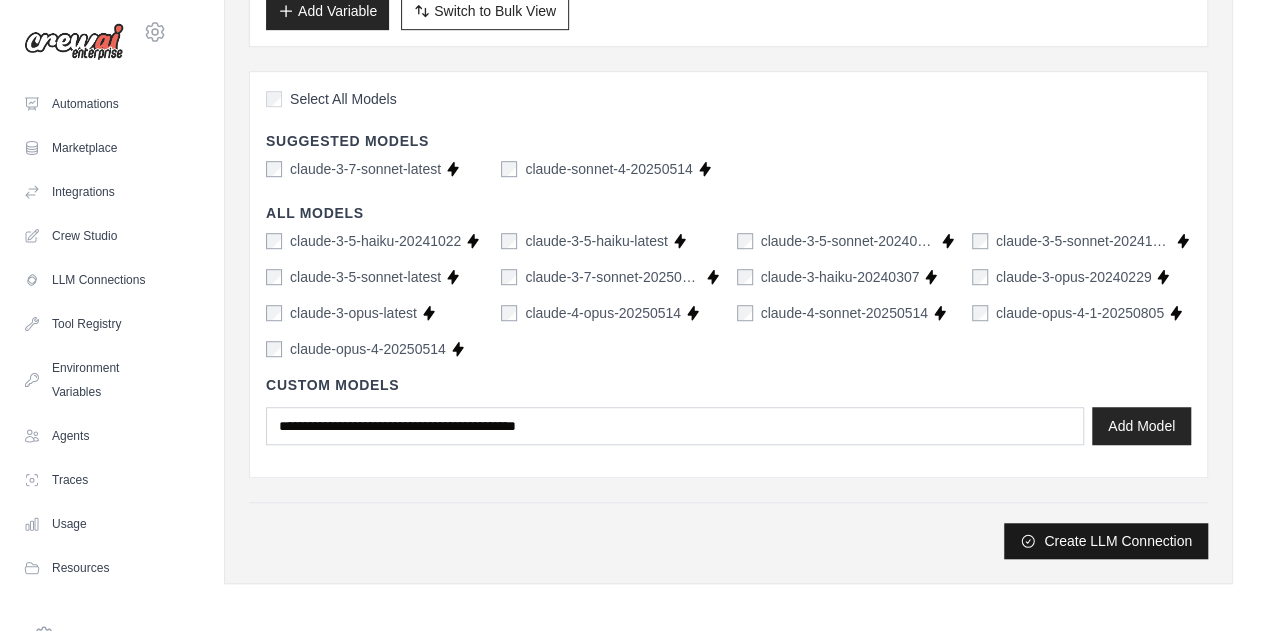 type on "**********" 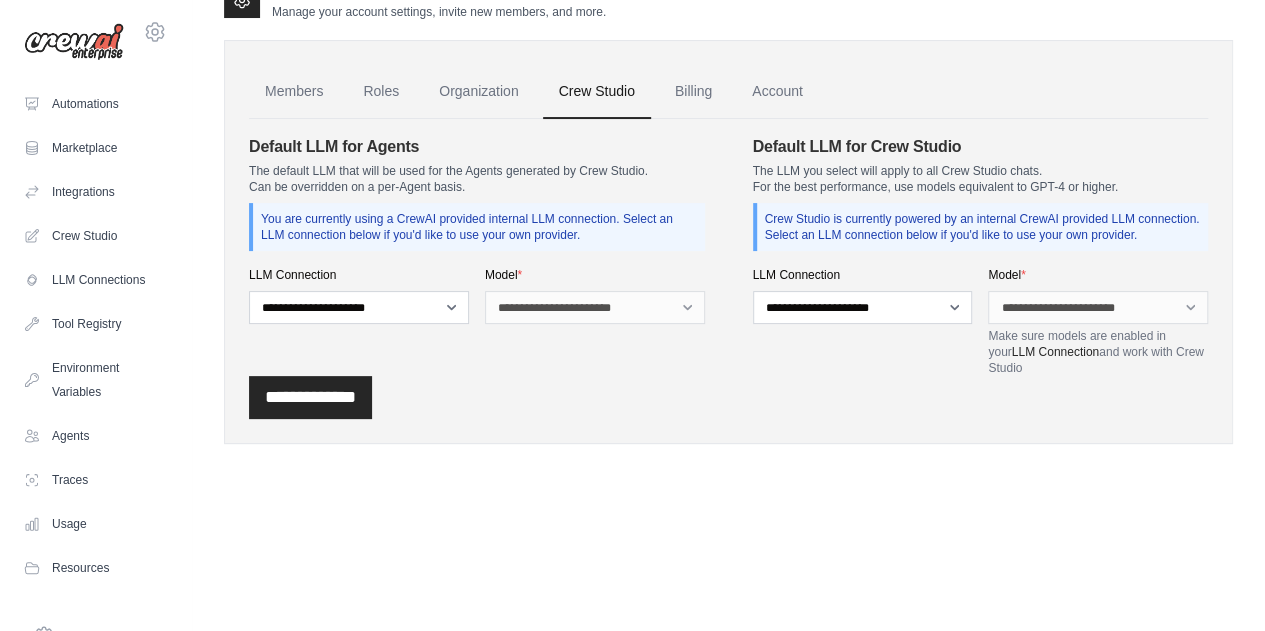scroll, scrollTop: 0, scrollLeft: 0, axis: both 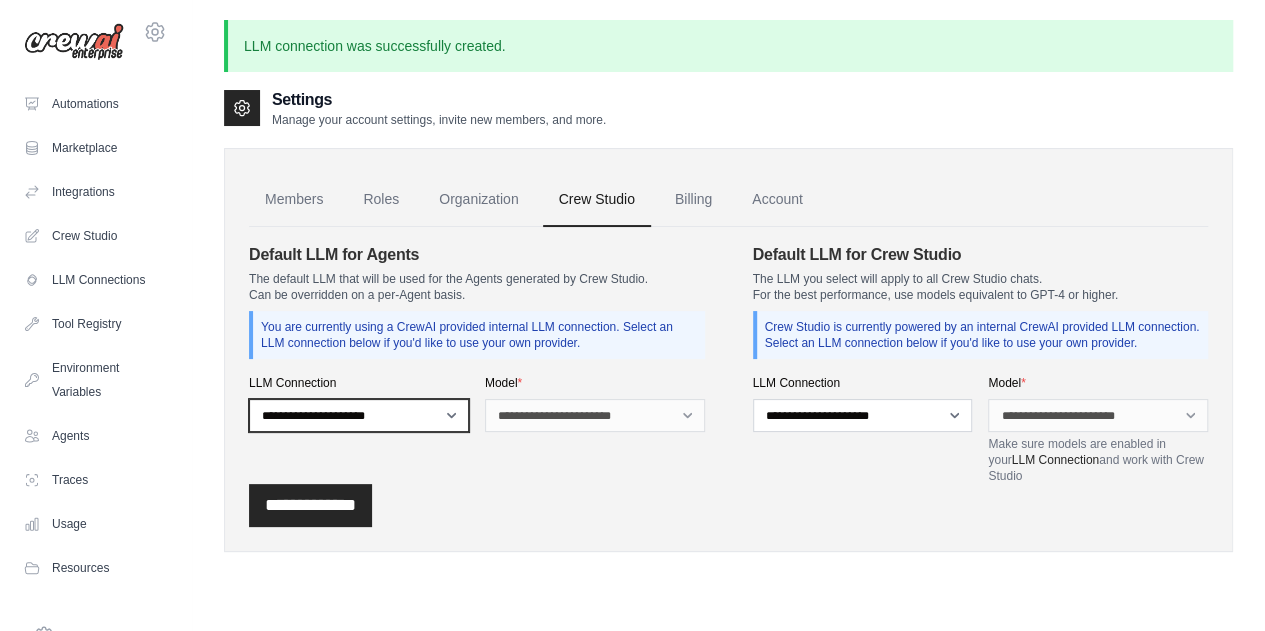 click on "**********" at bounding box center [359, 415] 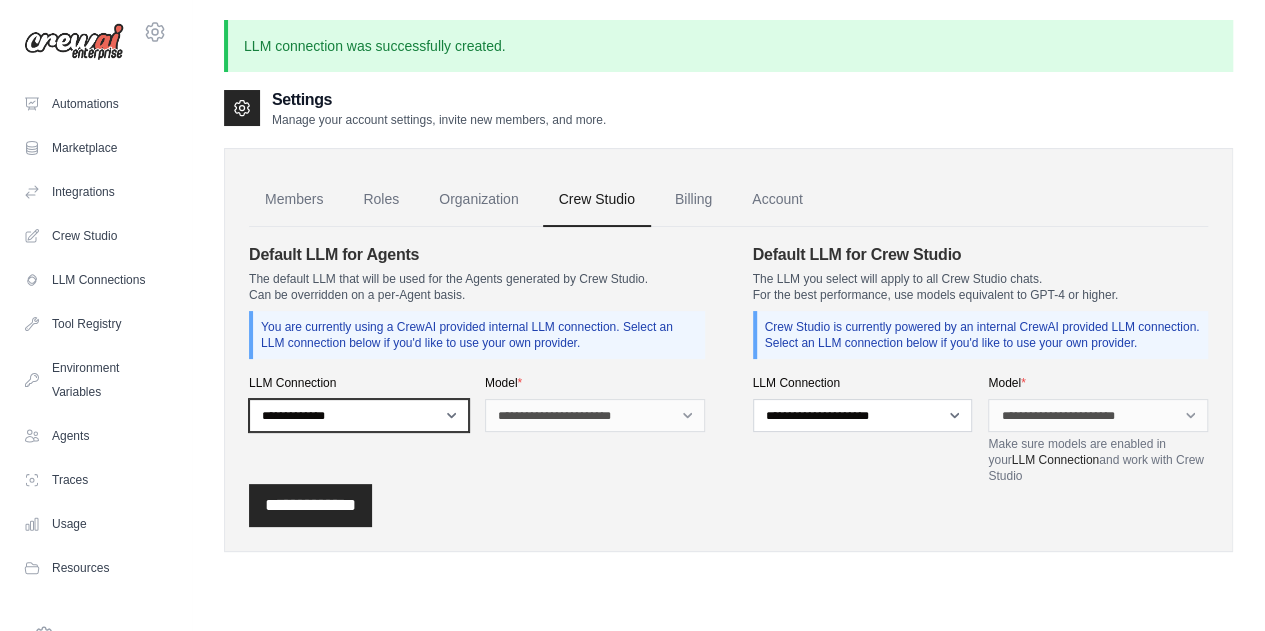 click on "**********" at bounding box center (359, 415) 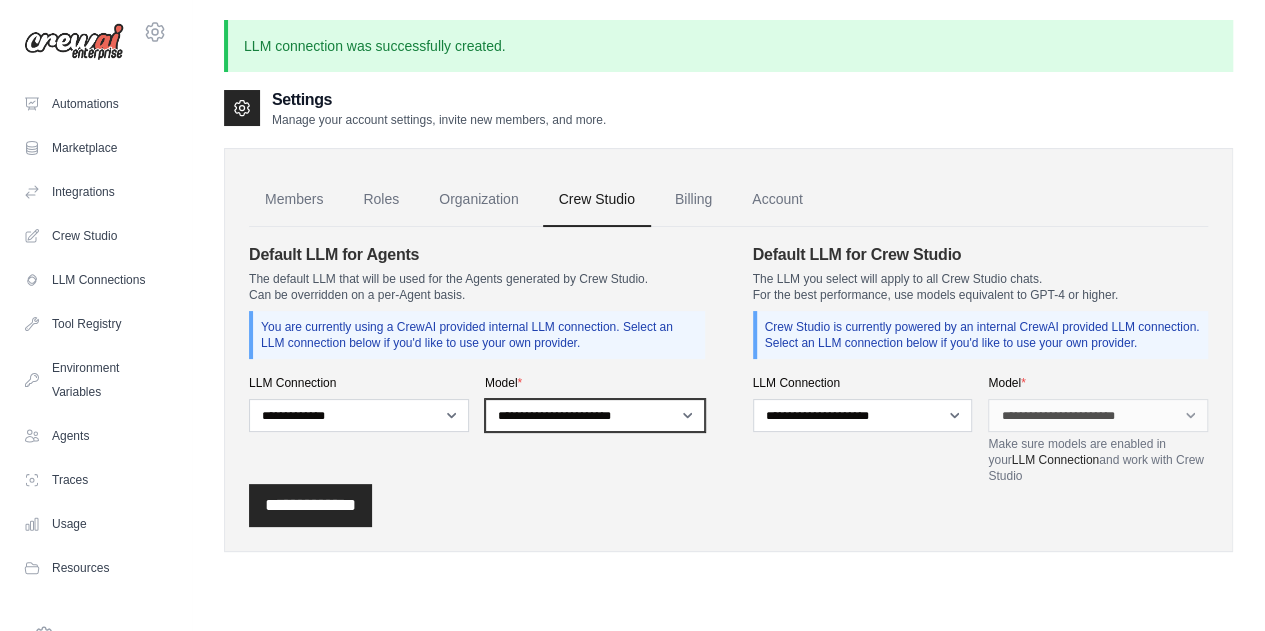 click on "**********" at bounding box center [595, 415] 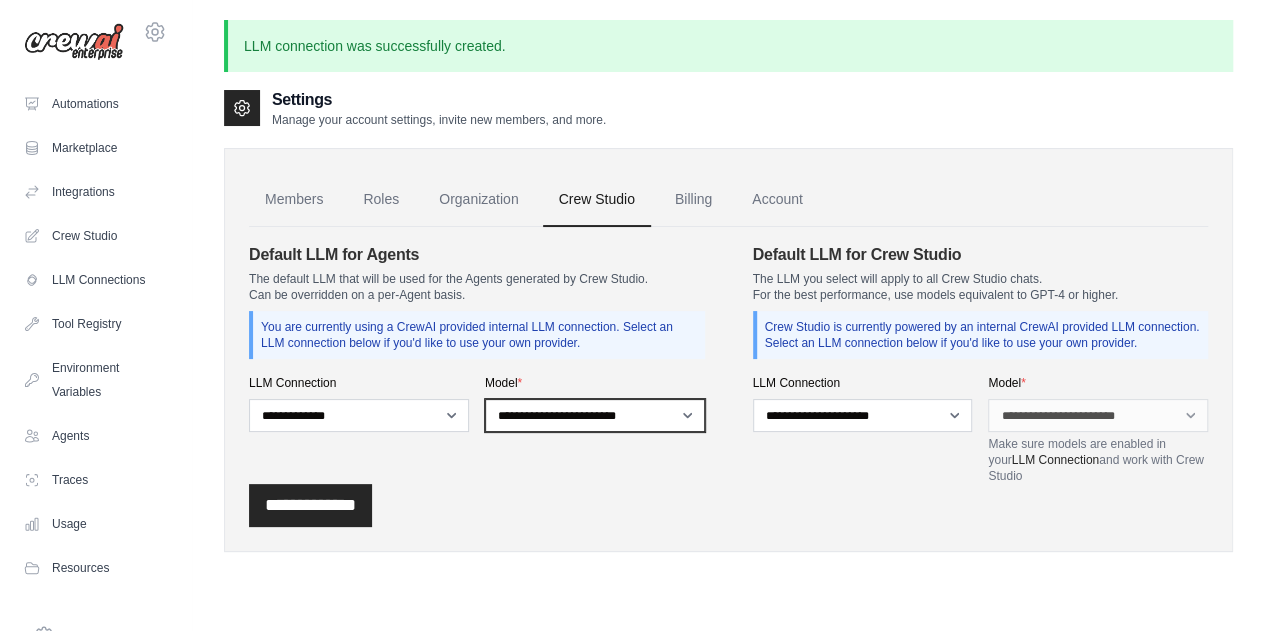click on "**********" at bounding box center [595, 415] 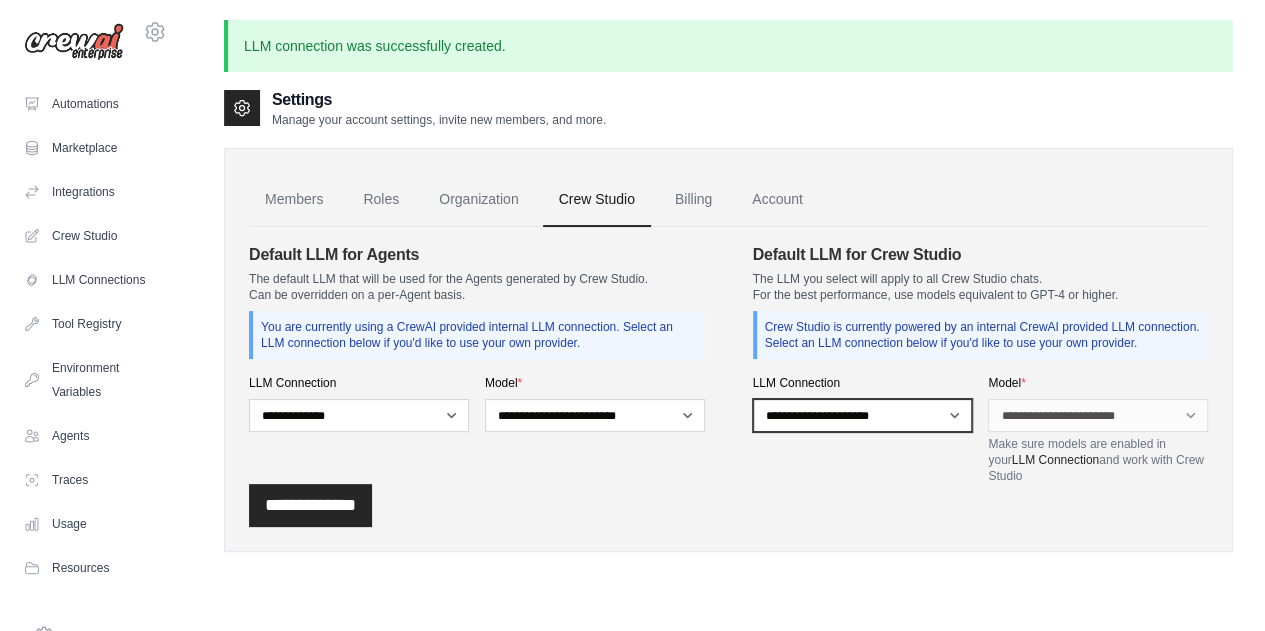 click on "**********" at bounding box center [863, 415] 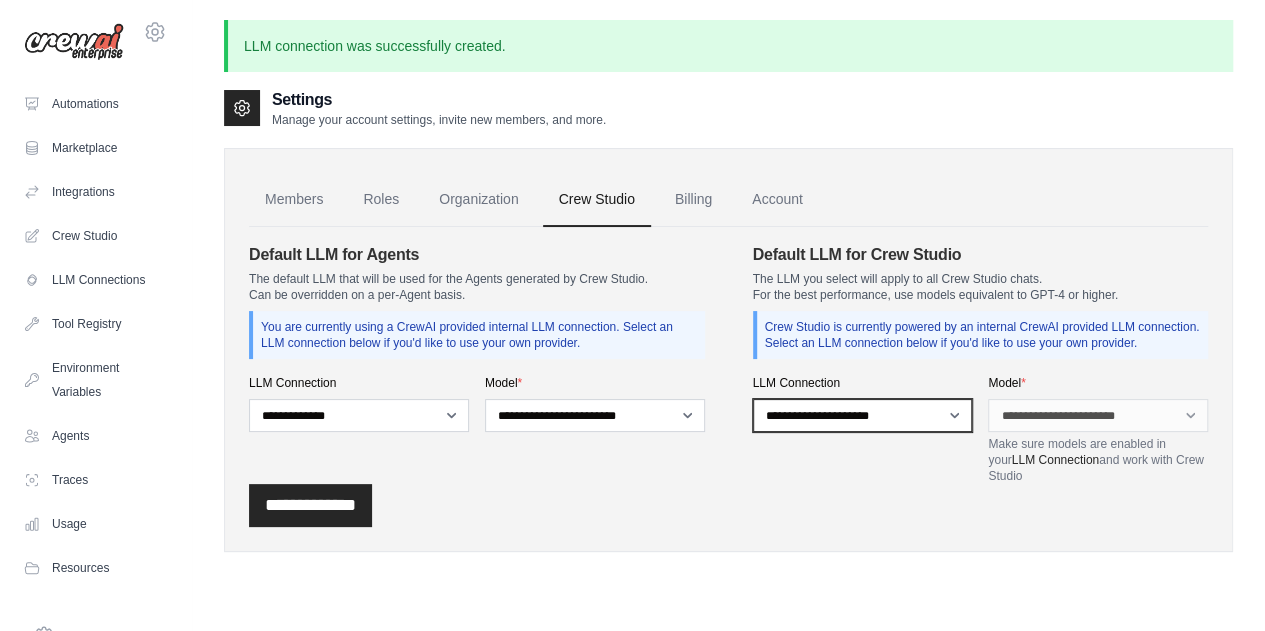 select on "******" 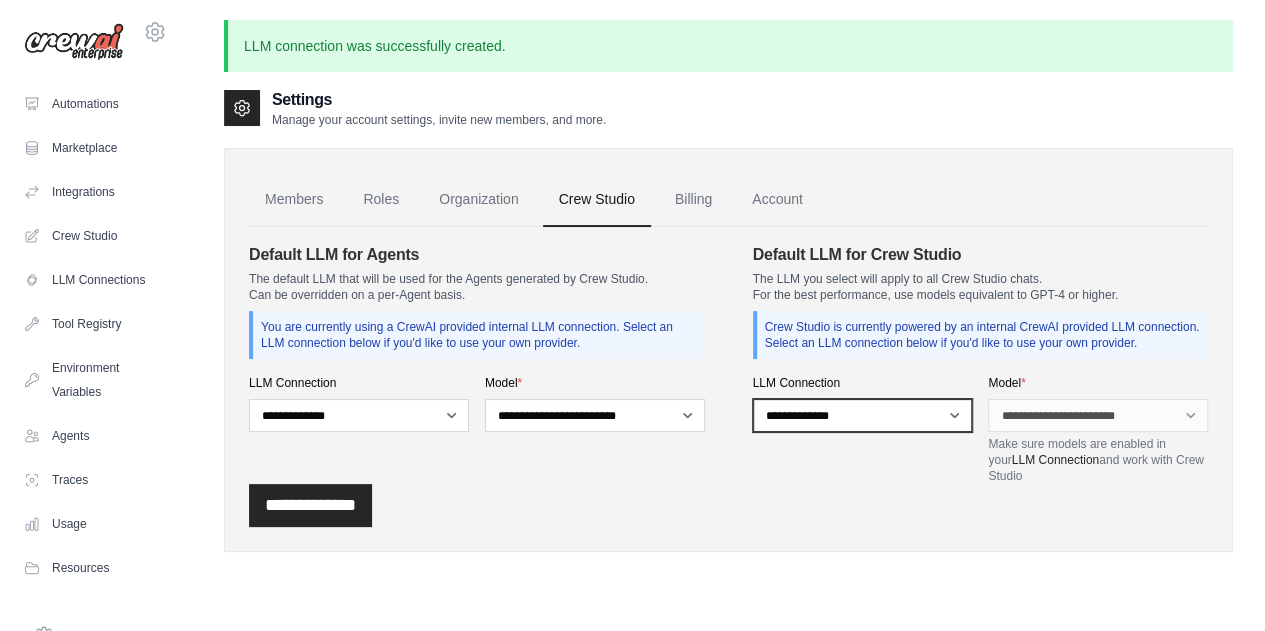 click on "**********" at bounding box center [863, 415] 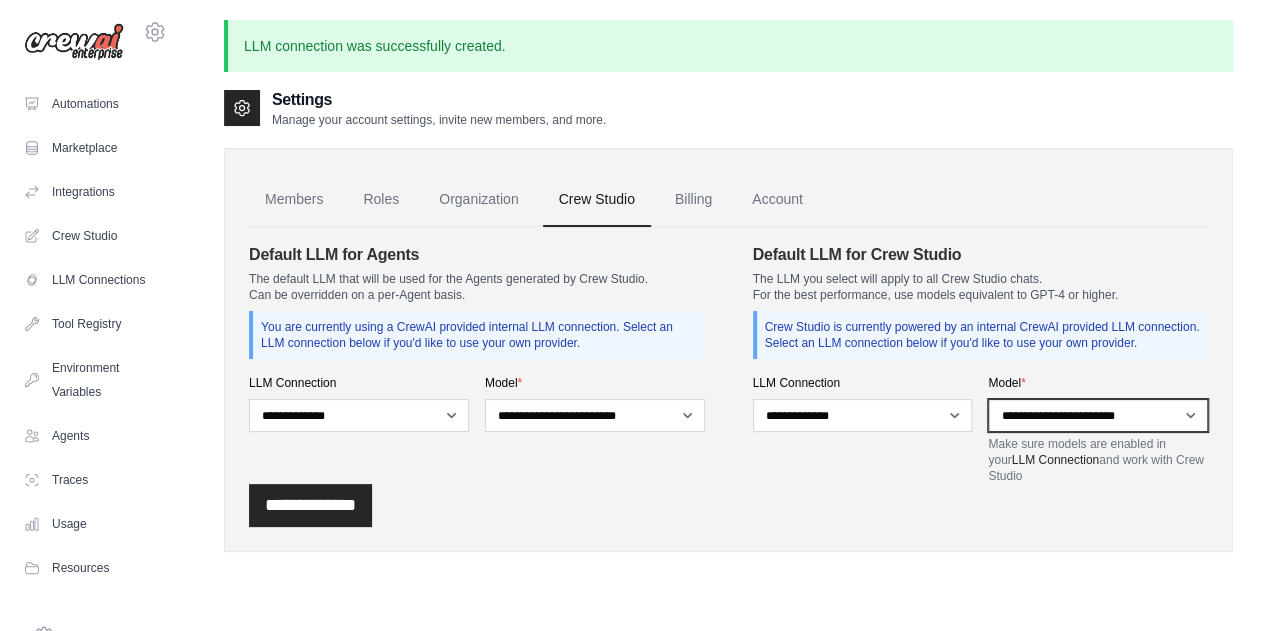 click on "**********" at bounding box center [1098, 415] 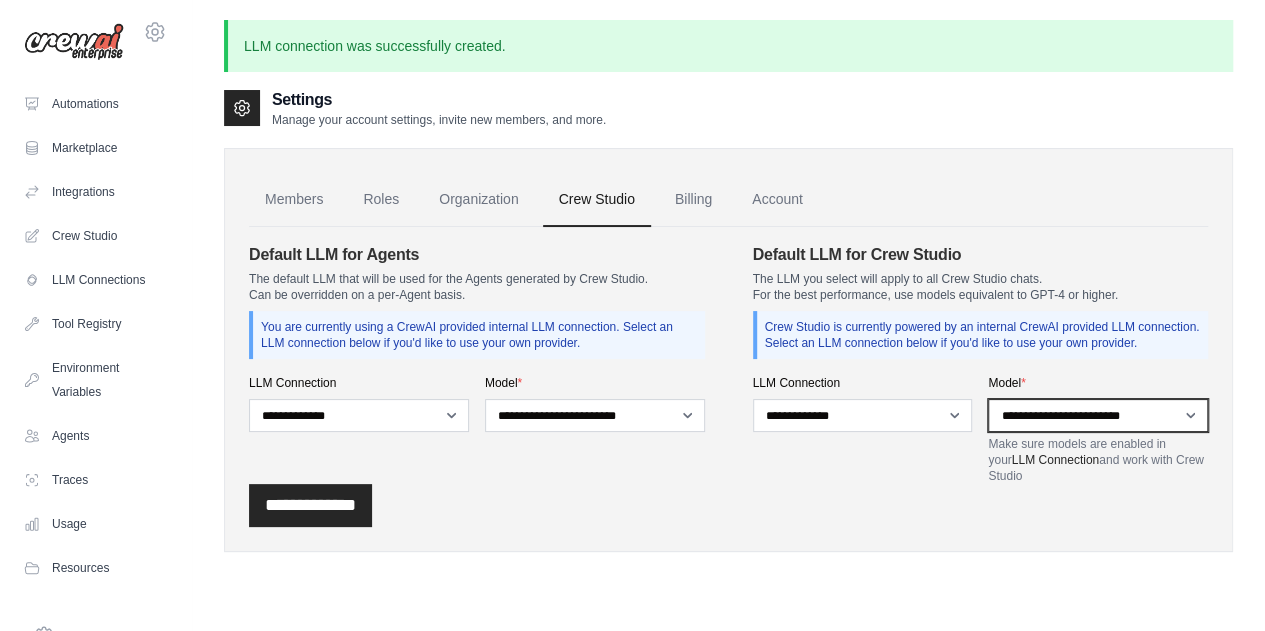 click on "**********" at bounding box center (1098, 415) 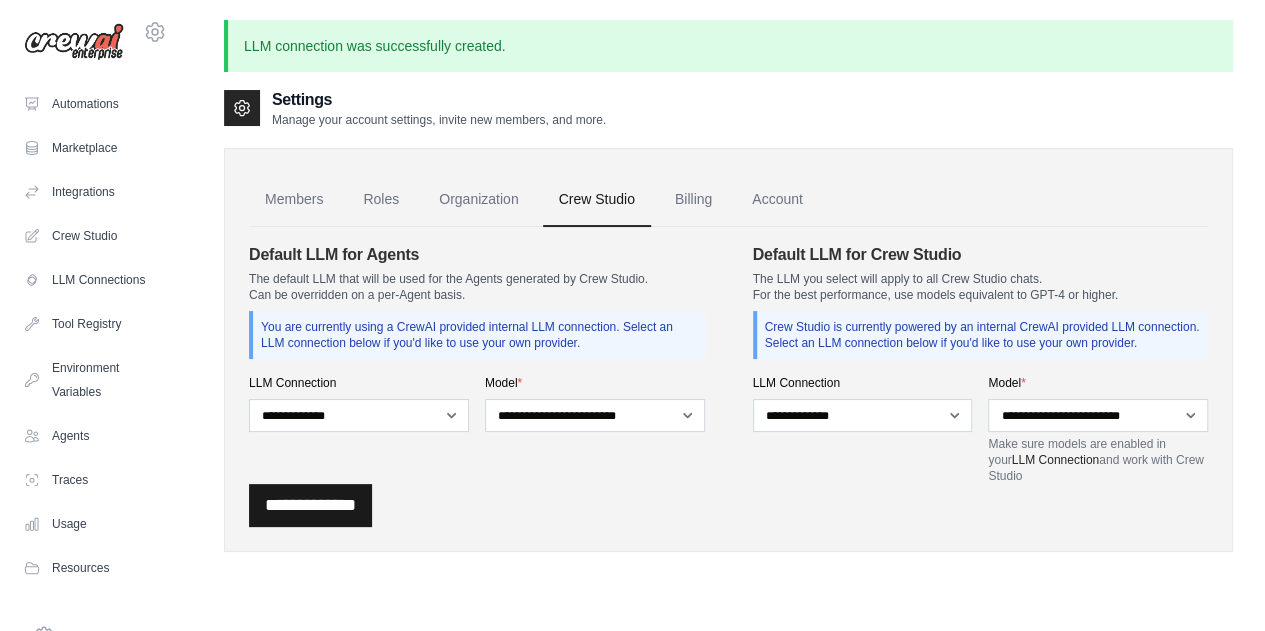 click on "**********" at bounding box center [310, 505] 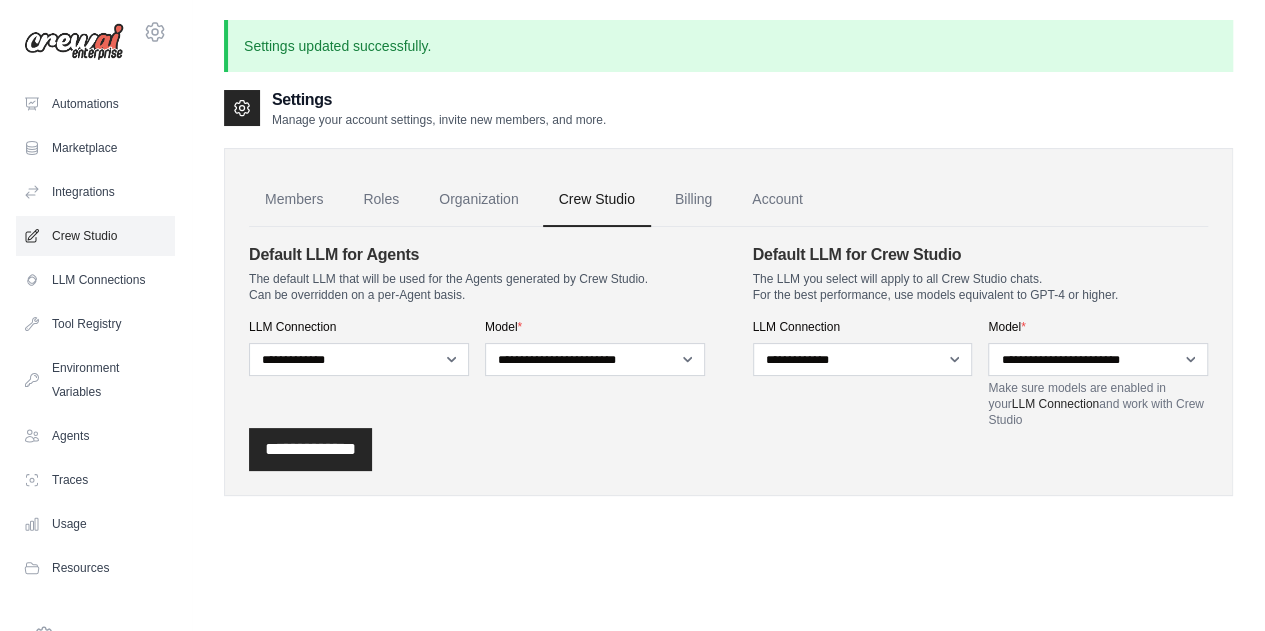 click on "Crew Studio" at bounding box center (95, 236) 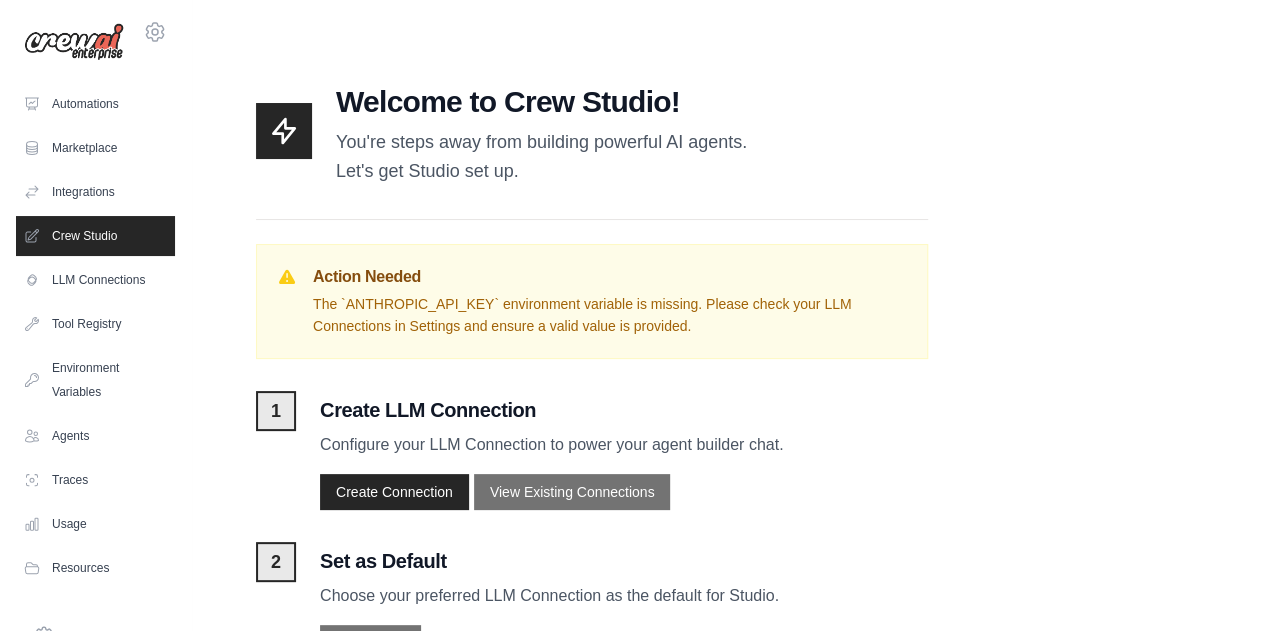 scroll, scrollTop: 81, scrollLeft: 0, axis: vertical 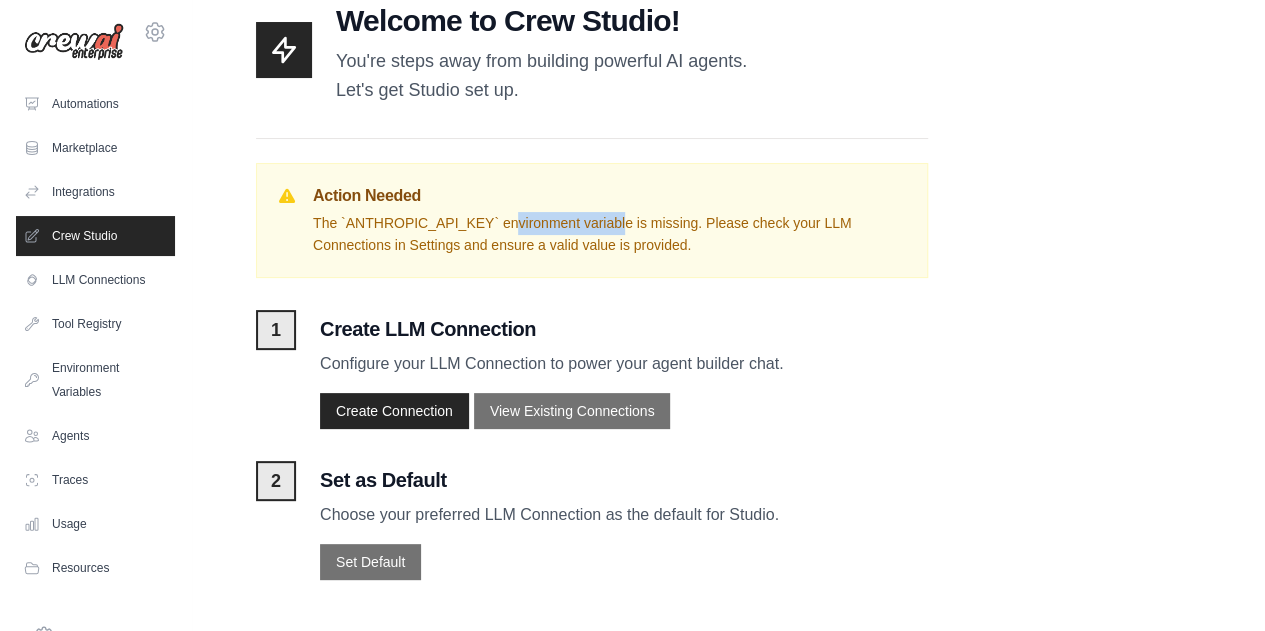 drag, startPoint x: 350, startPoint y: 223, endPoint x: 494, endPoint y: 229, distance: 144.12494 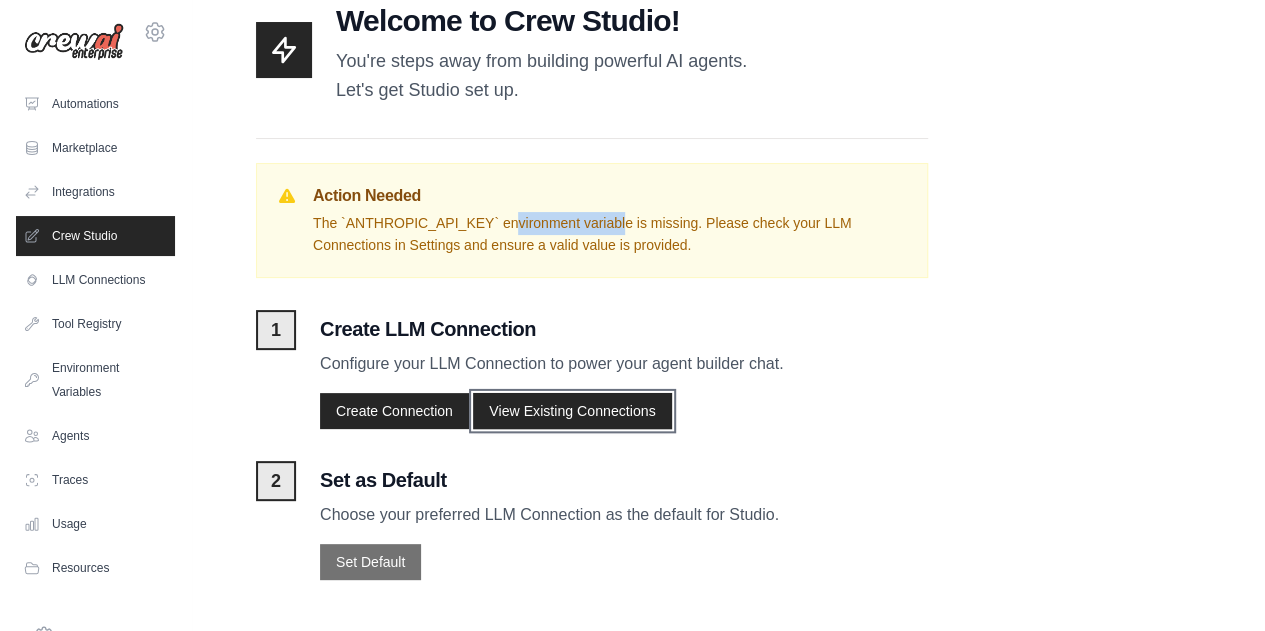 click on "View Existing Connections" at bounding box center [572, 411] 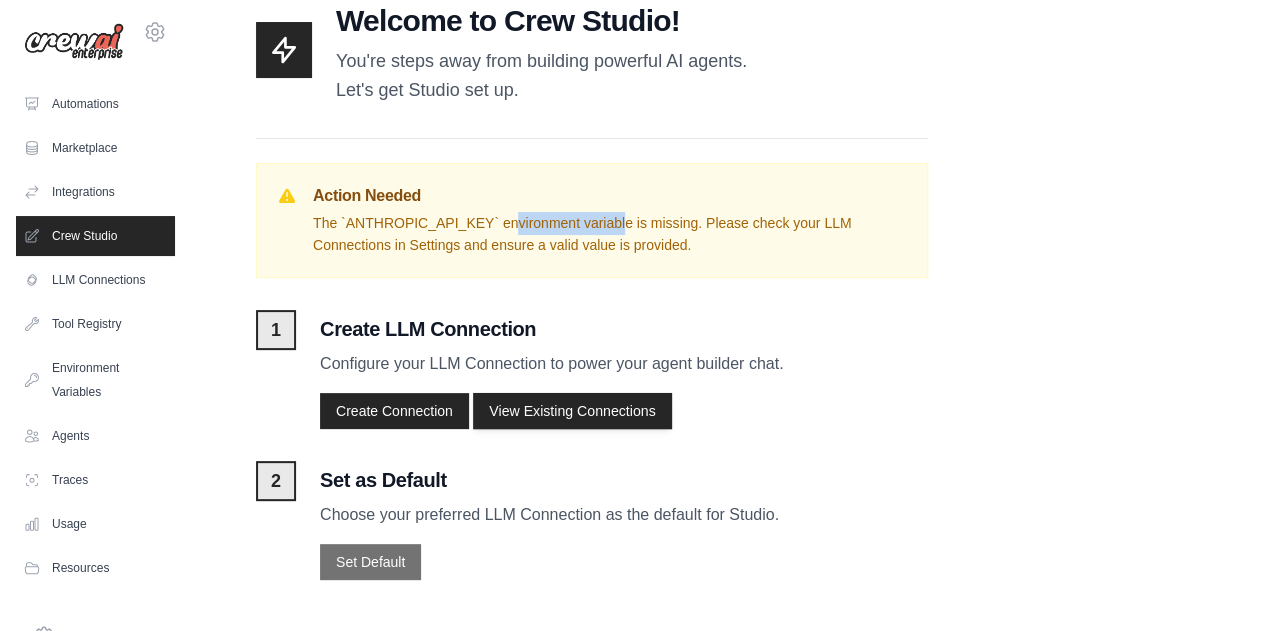 scroll, scrollTop: 0, scrollLeft: 0, axis: both 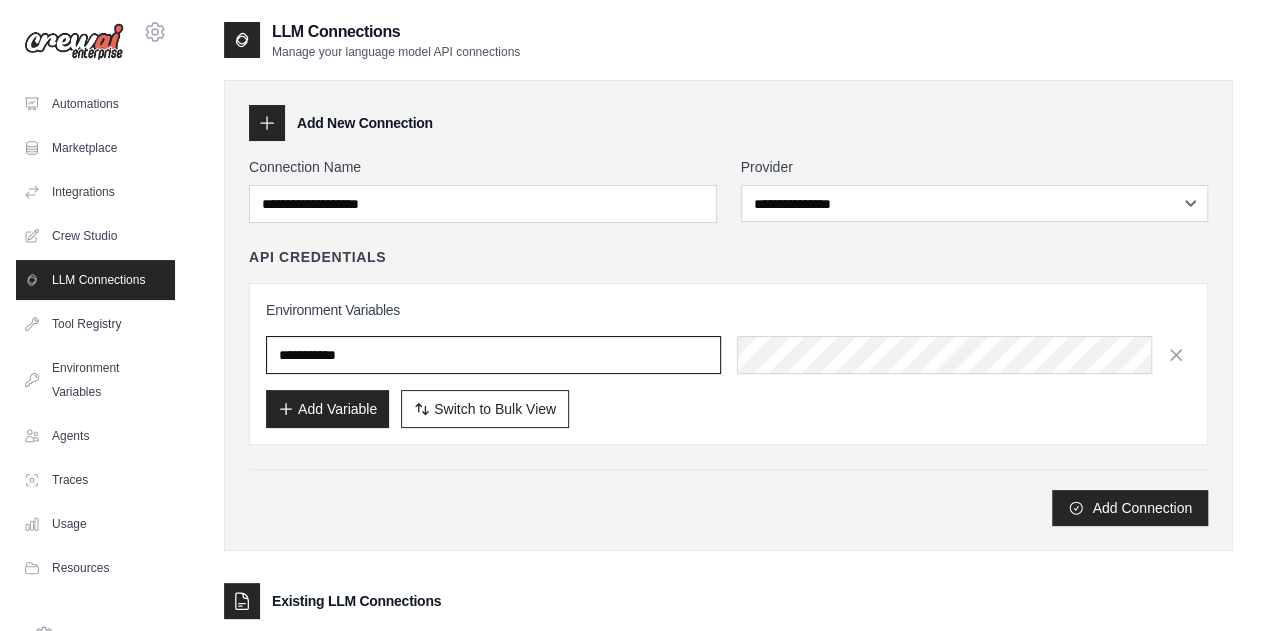 click at bounding box center [493, 355] 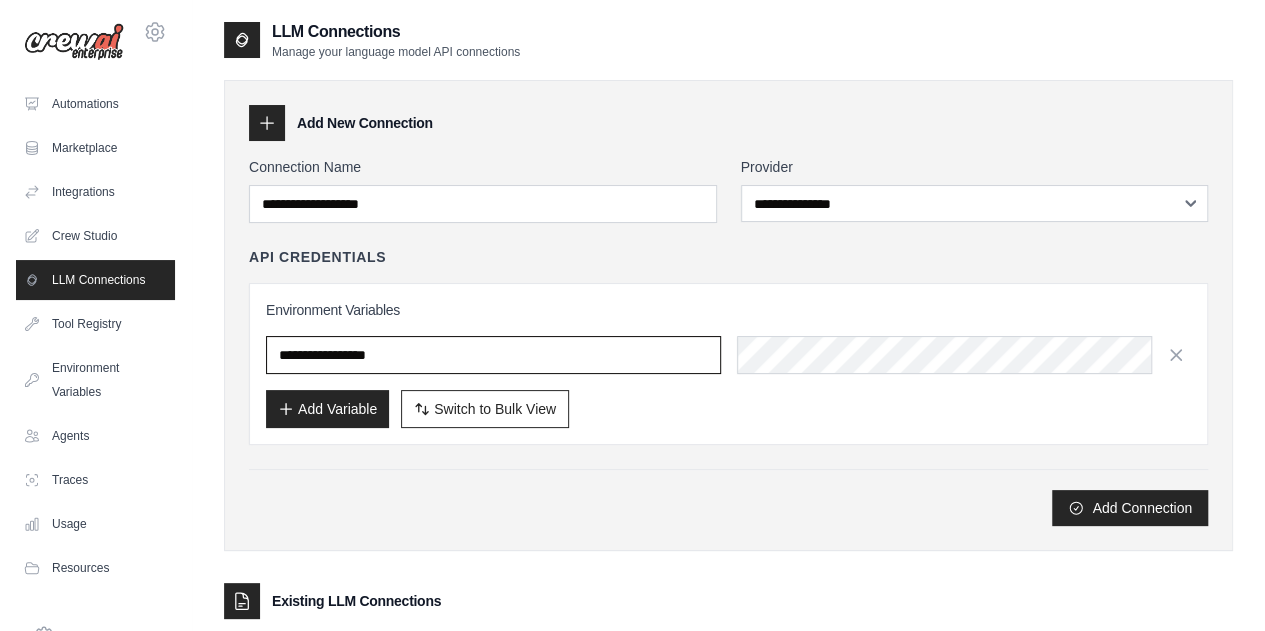 type on "**********" 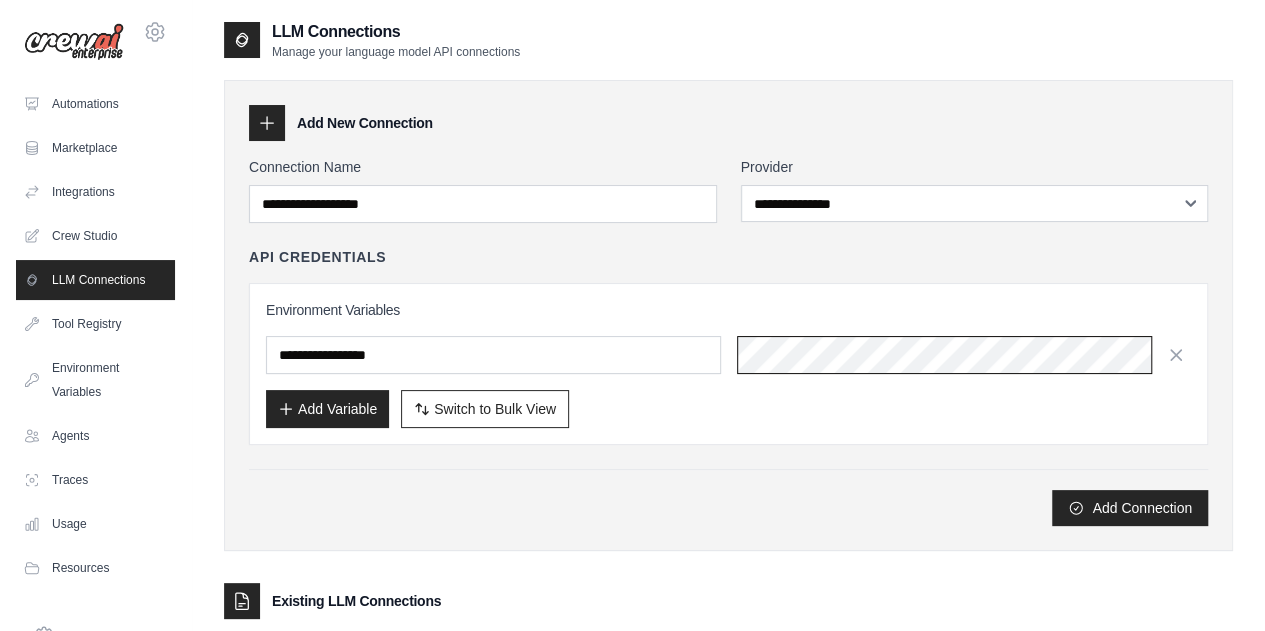 scroll, scrollTop: 0, scrollLeft: 441, axis: horizontal 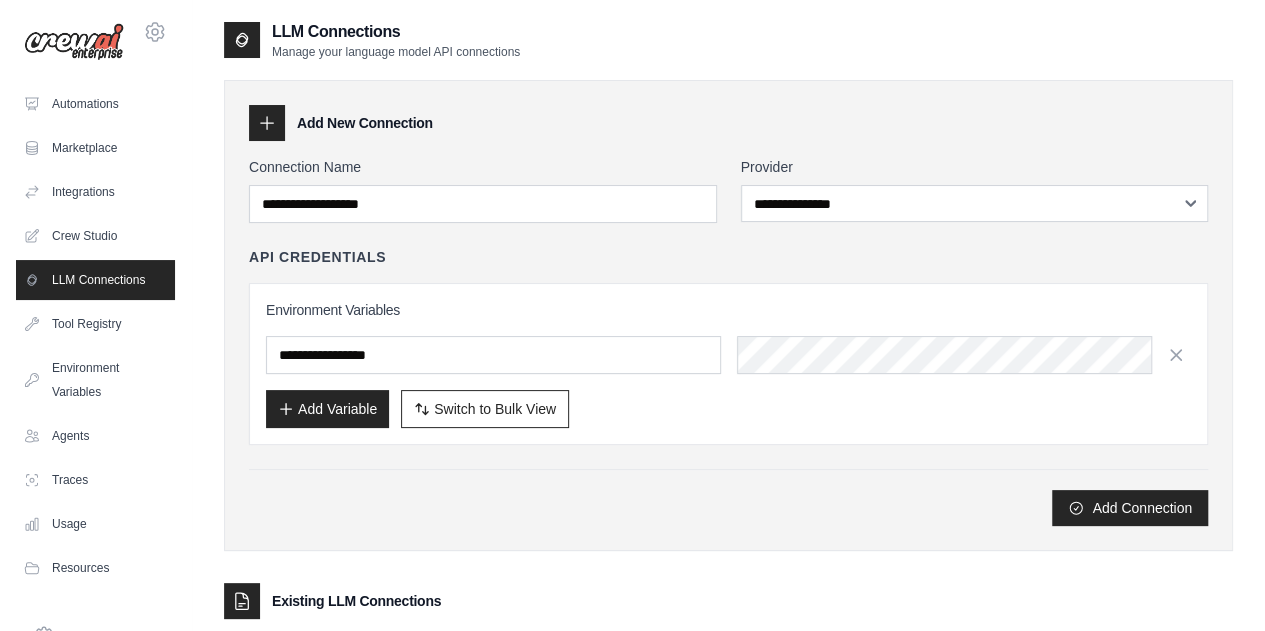 click on "Add Connection" at bounding box center [728, 497] 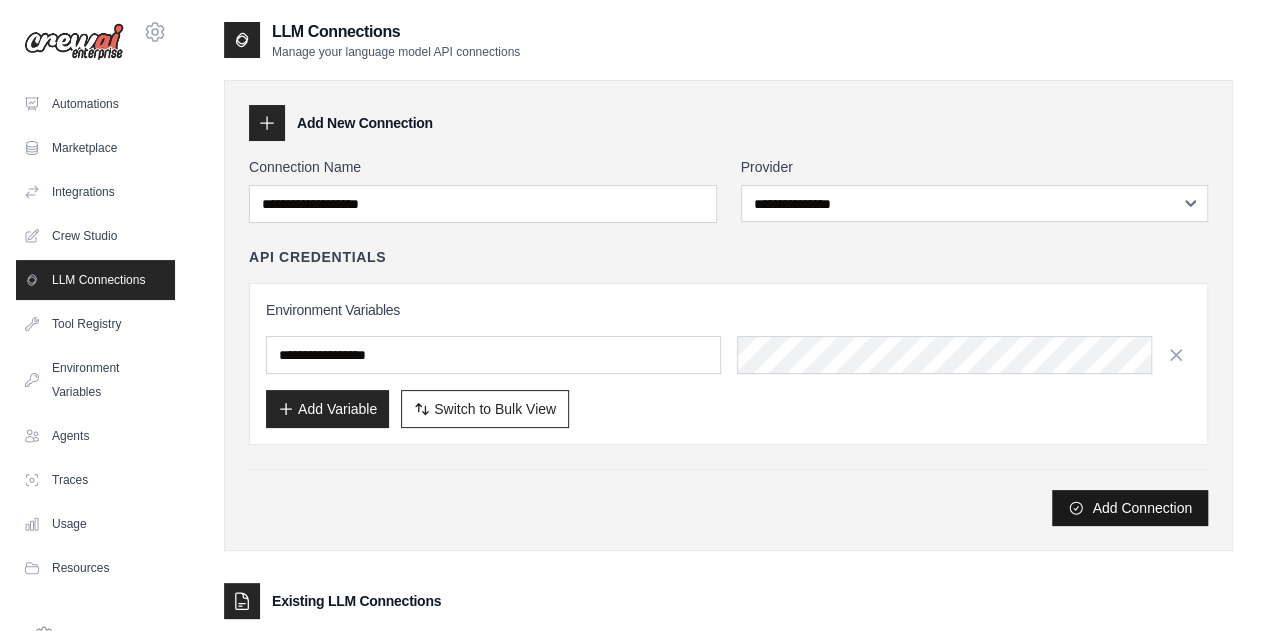click on "Add Connection" at bounding box center [1130, 508] 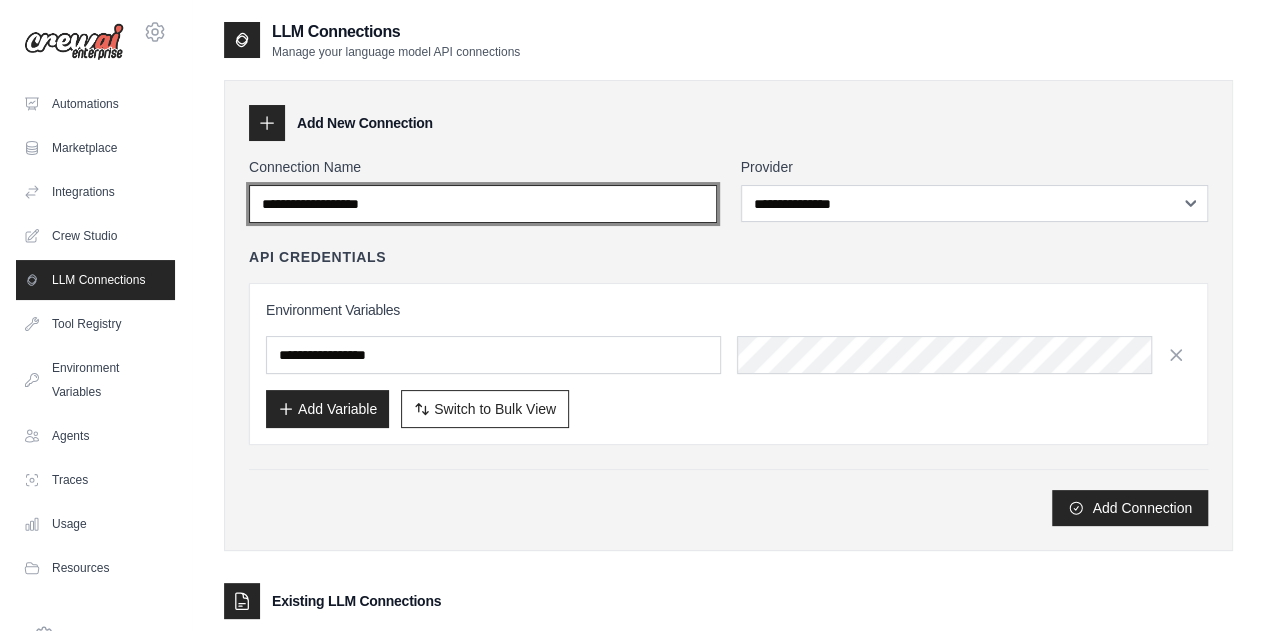 click on "Connection Name" at bounding box center (483, 204) 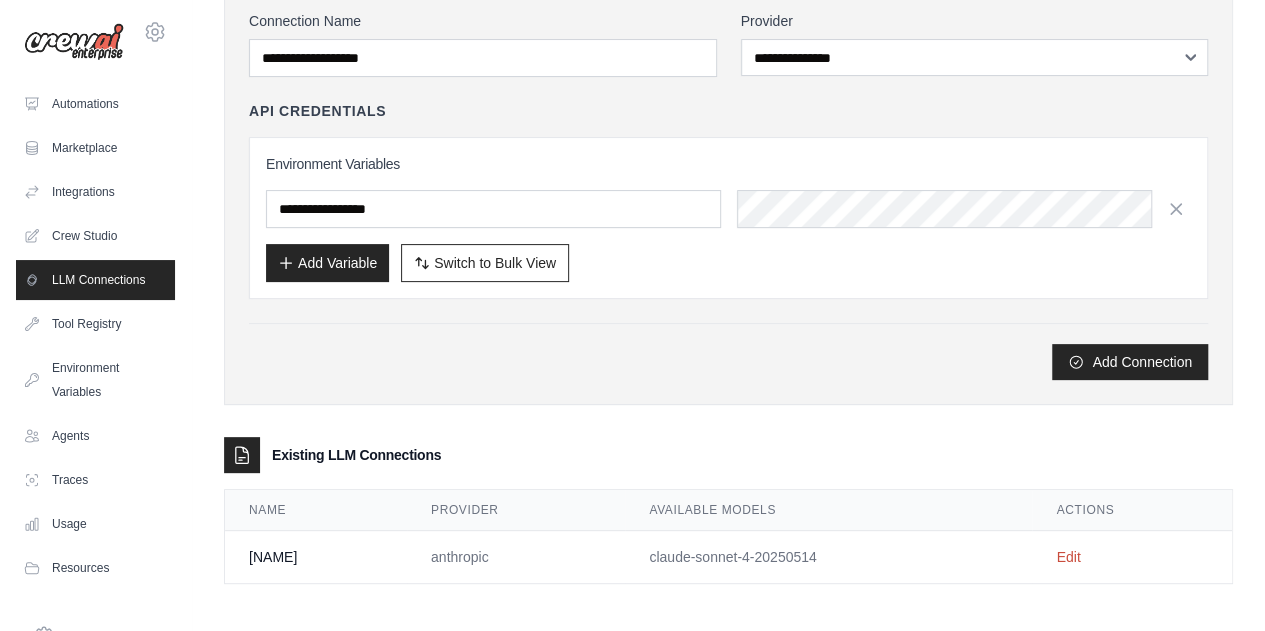 click on "[NAME]" at bounding box center (316, 557) 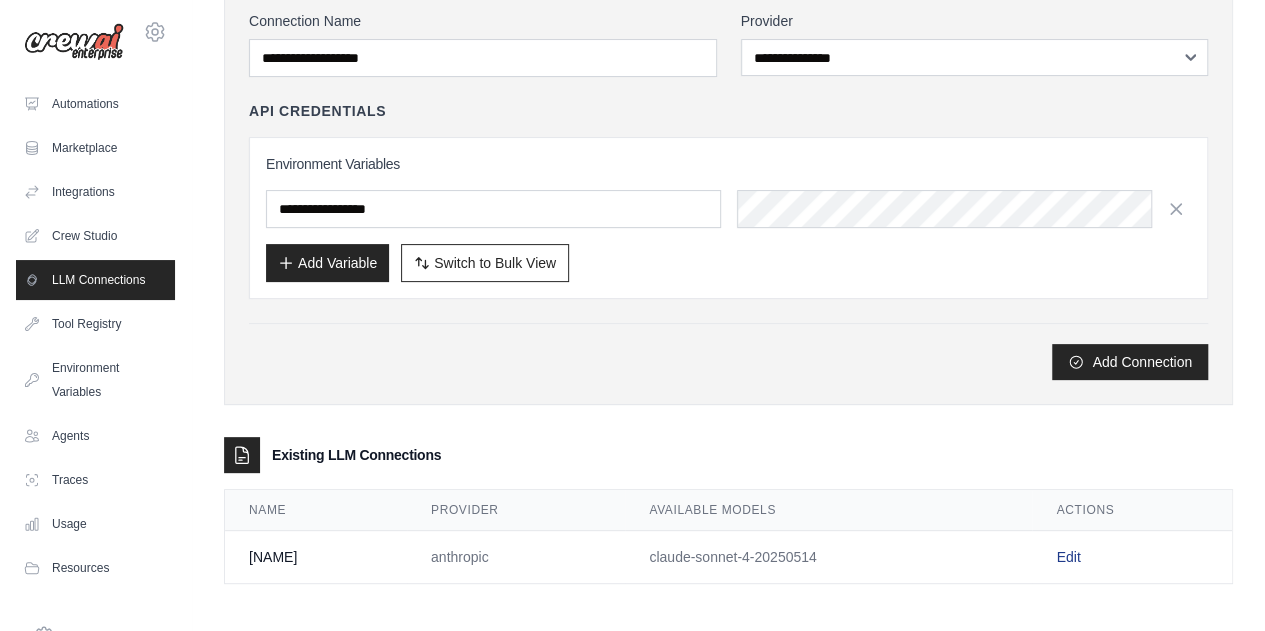 click on "Edit" at bounding box center (1068, 557) 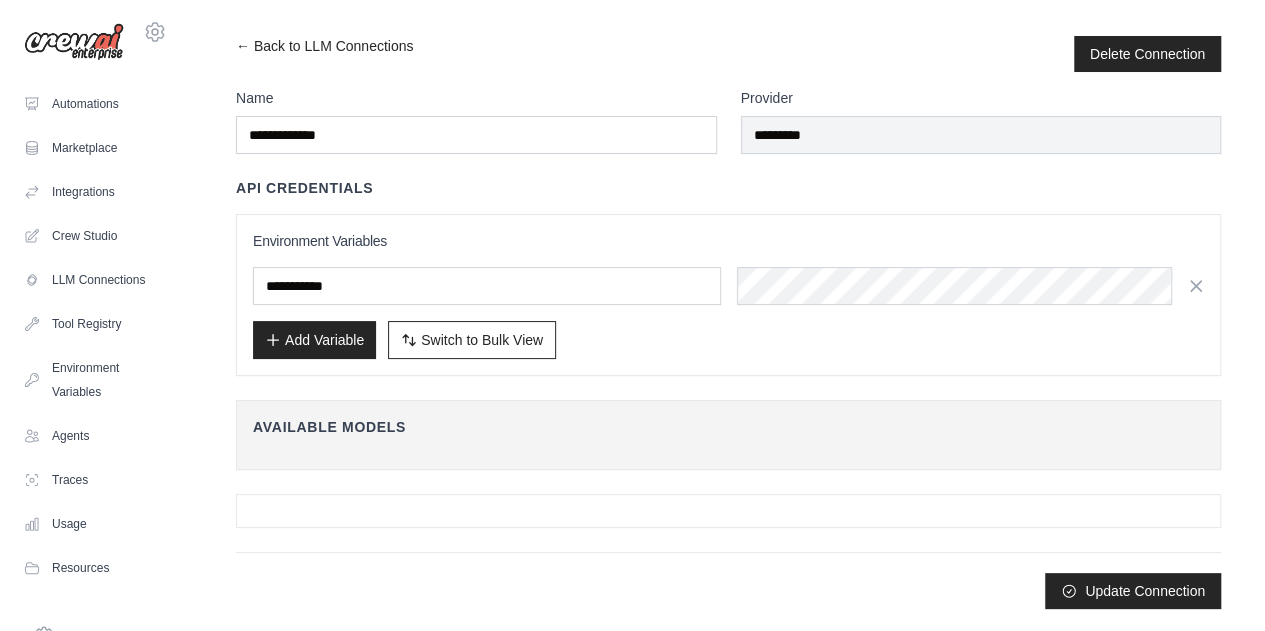 scroll, scrollTop: 0, scrollLeft: 0, axis: both 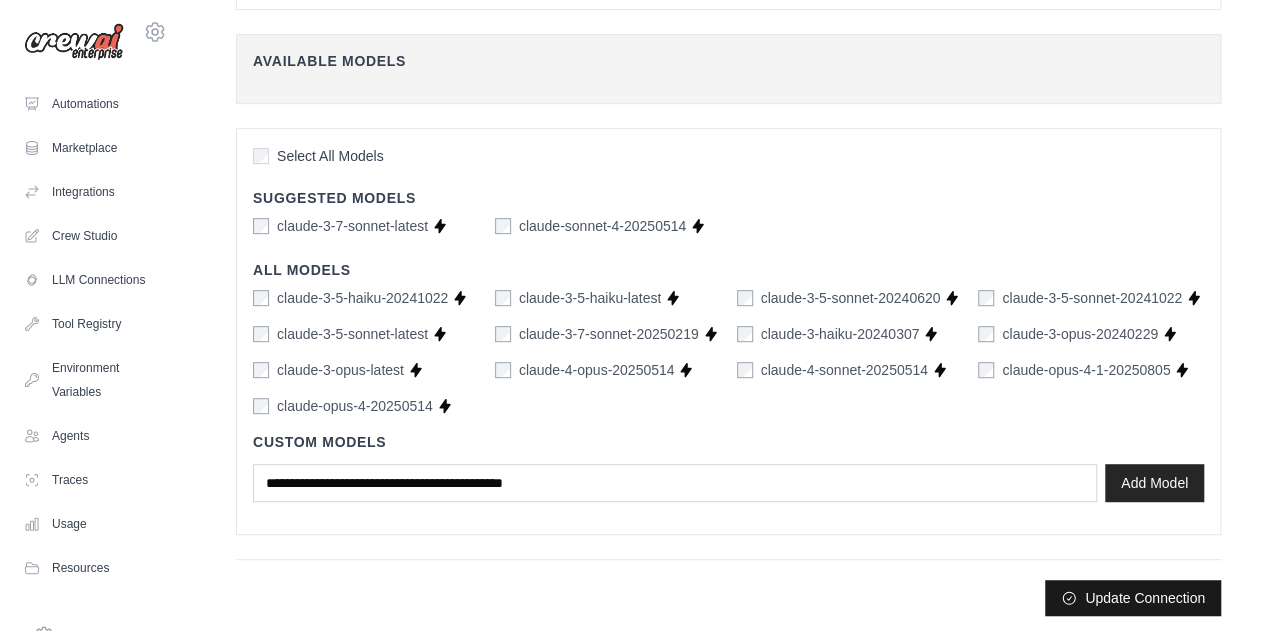 click on "Update Connection" at bounding box center [1133, 598] 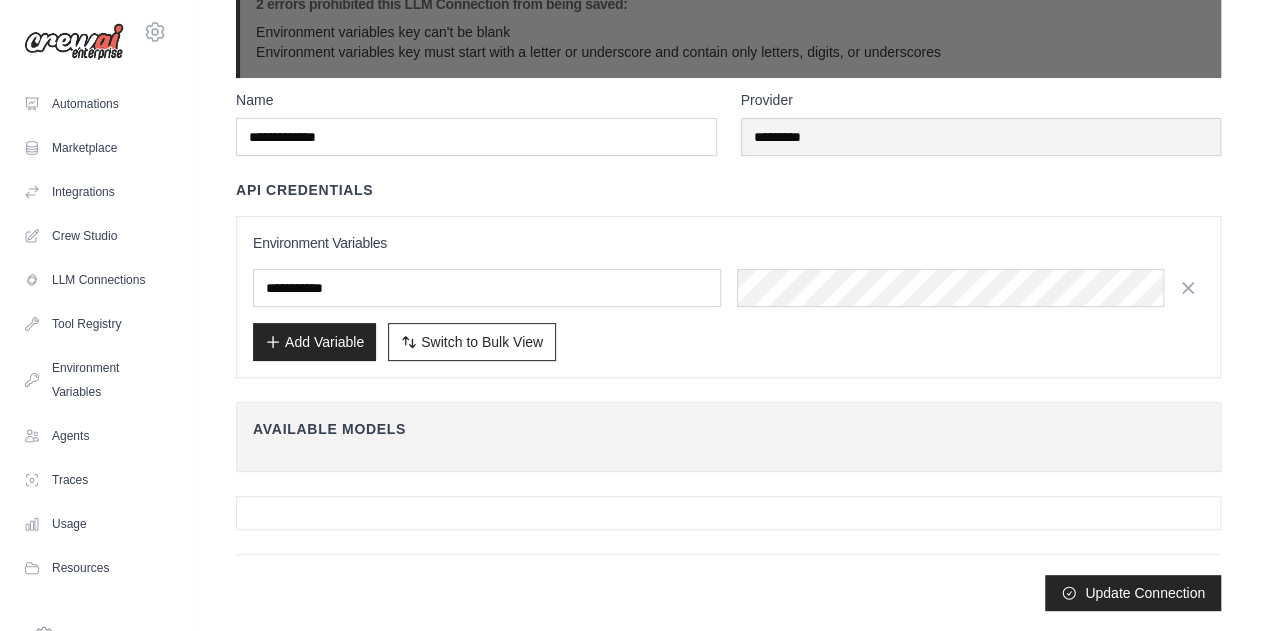 scroll, scrollTop: 0, scrollLeft: 0, axis: both 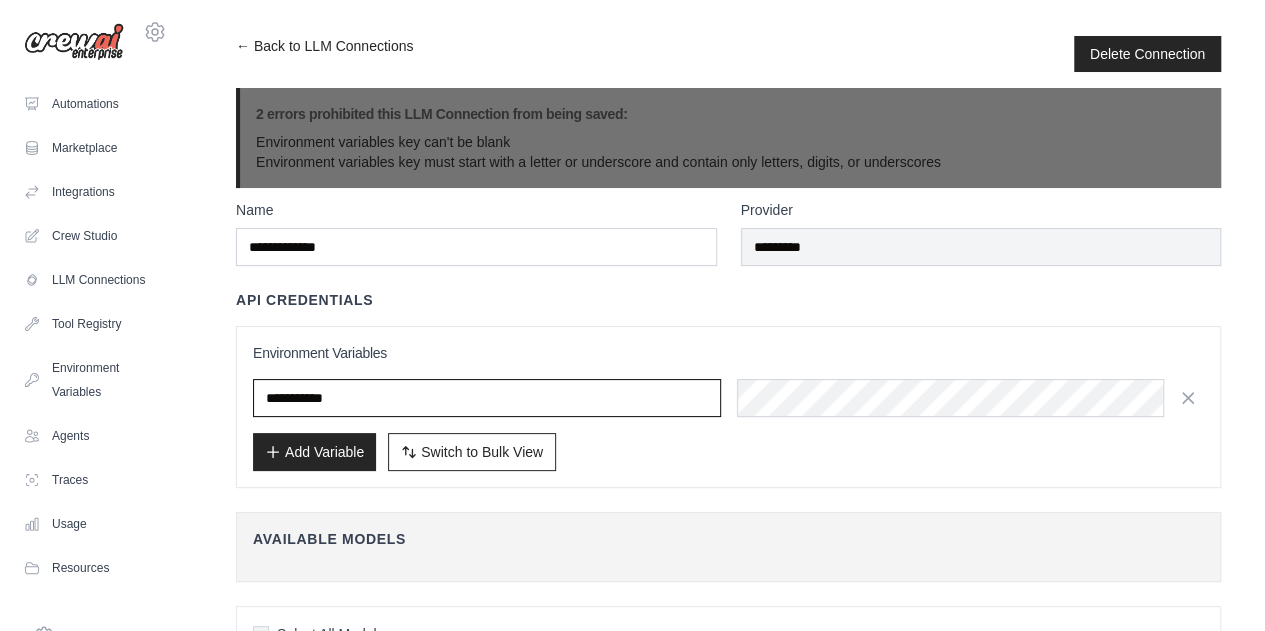 click at bounding box center [487, 398] 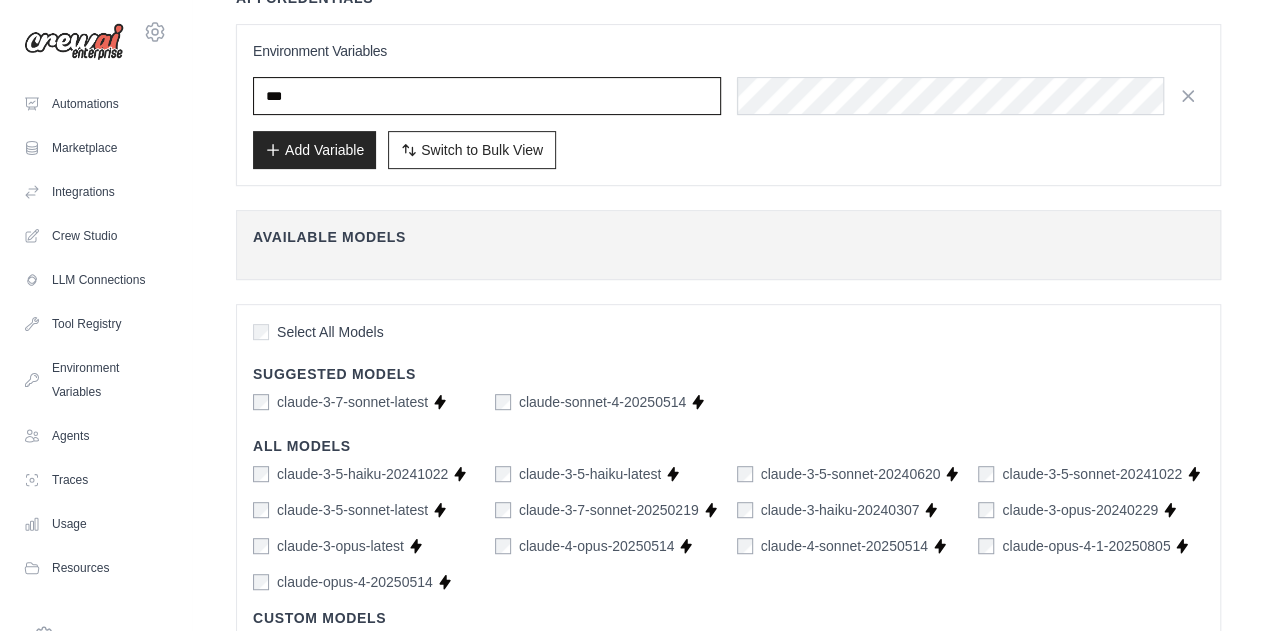 scroll, scrollTop: 478, scrollLeft: 0, axis: vertical 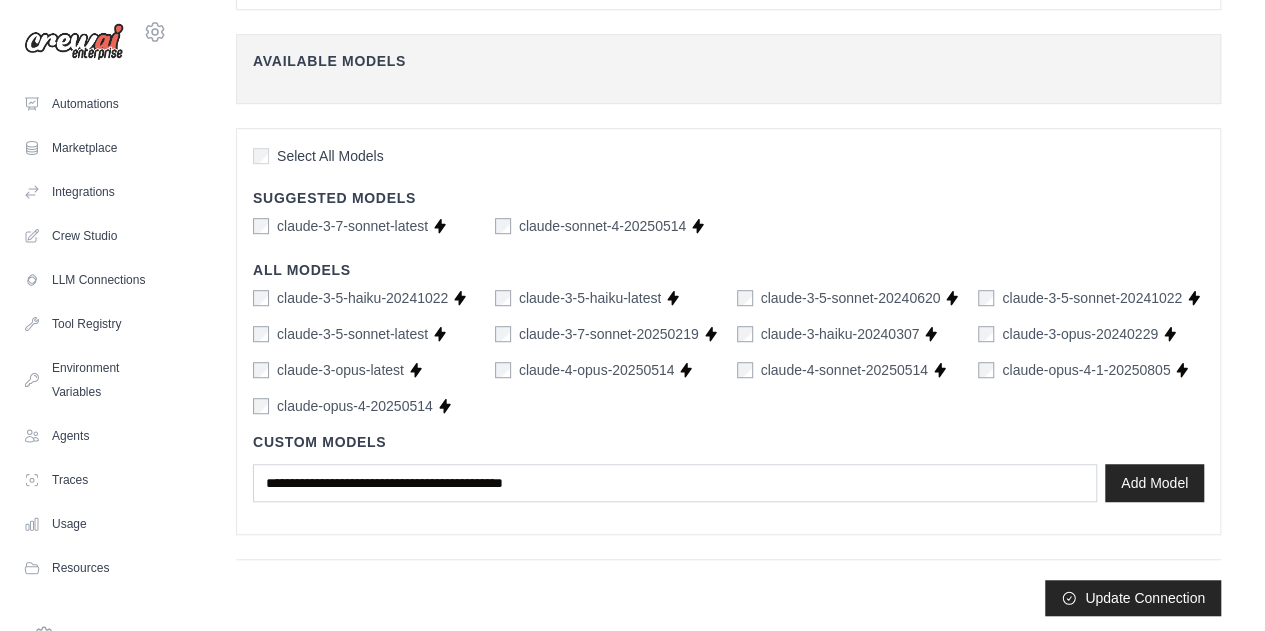 type on "***" 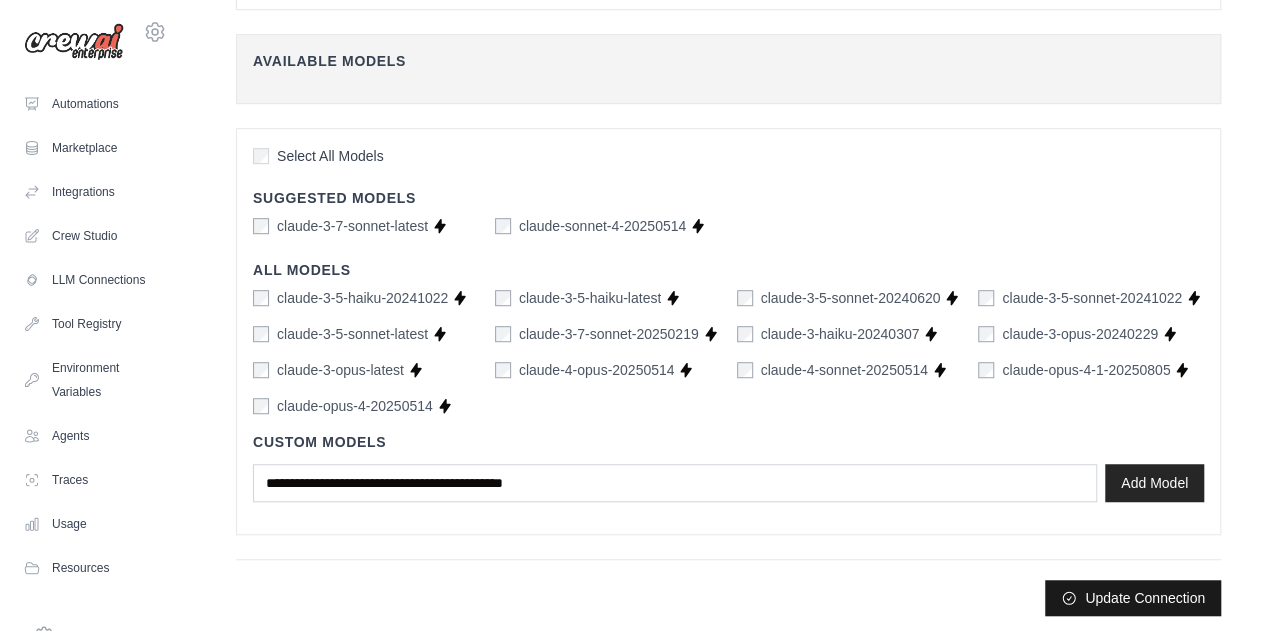 click on "Update Connection" at bounding box center (1133, 598) 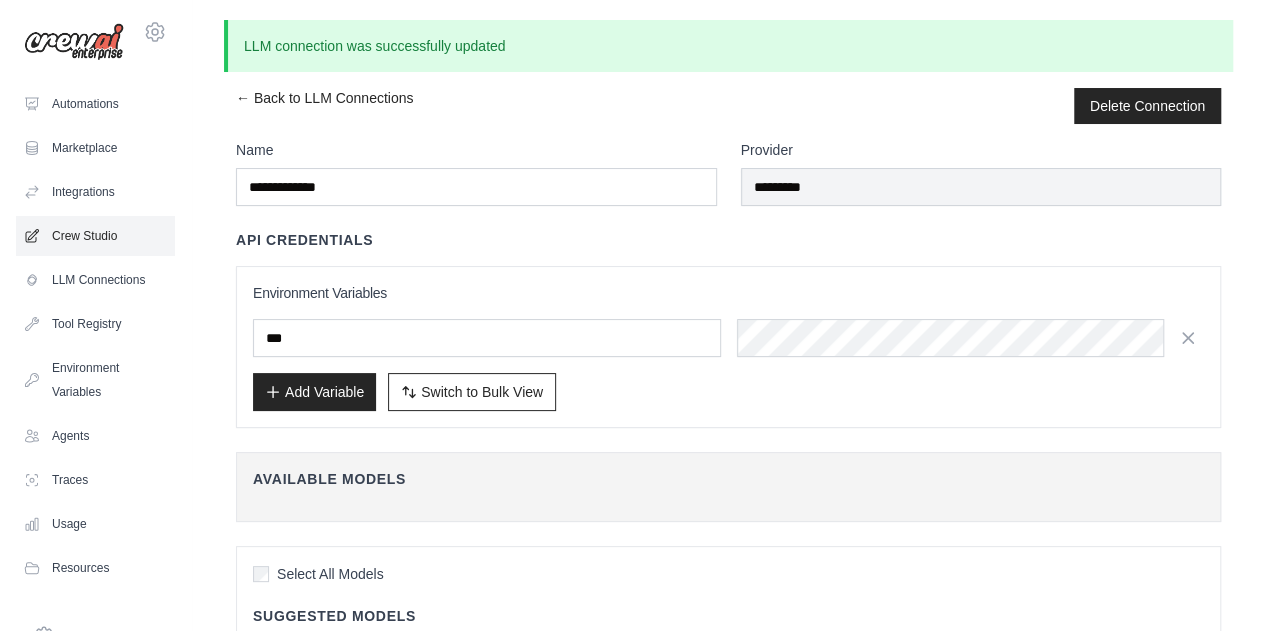 click on "Crew Studio" at bounding box center [95, 236] 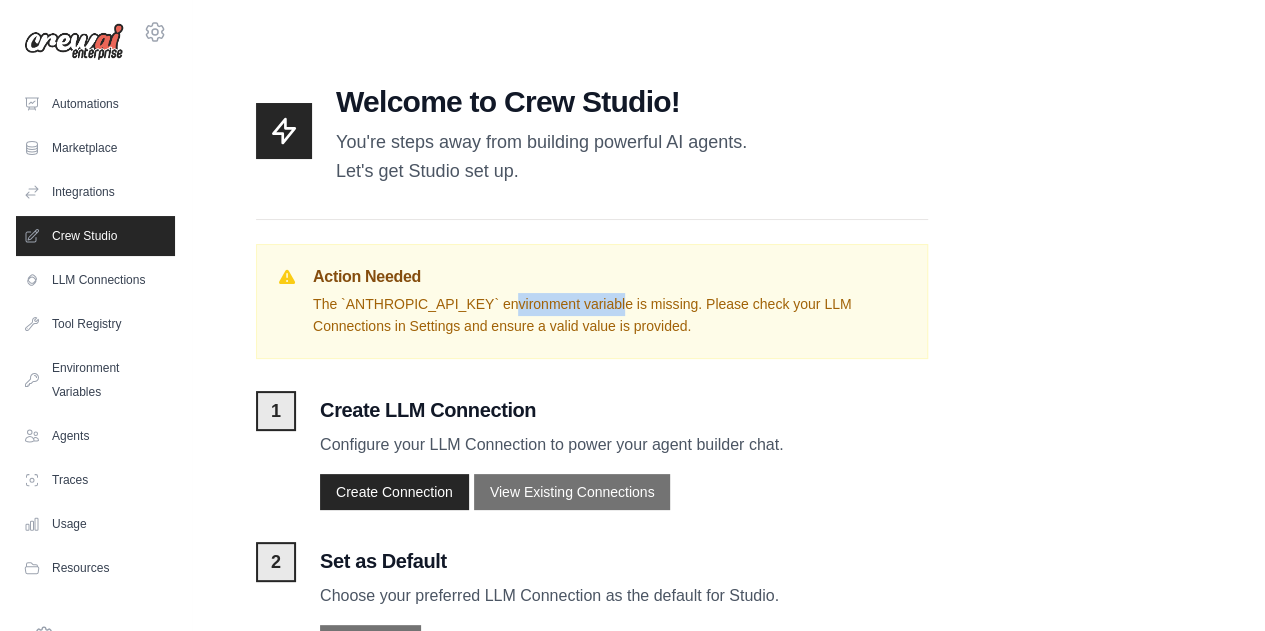 drag, startPoint x: 351, startPoint y: 297, endPoint x: 492, endPoint y: 306, distance: 141.28694 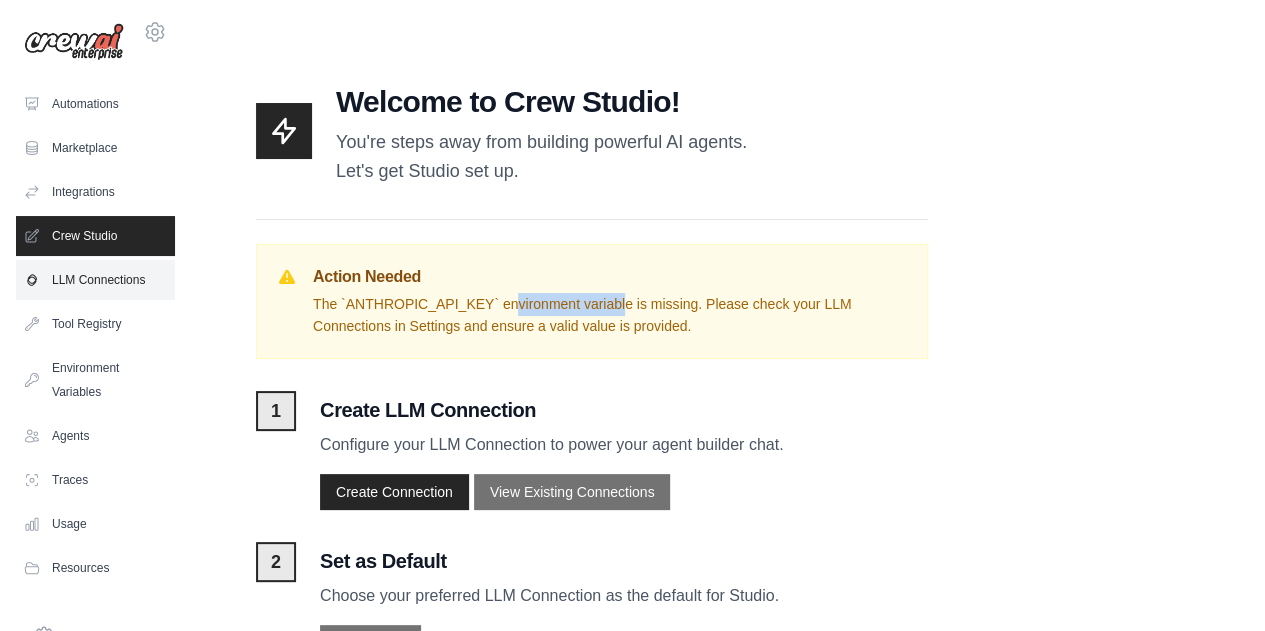 click on "LLM Connections" at bounding box center [95, 280] 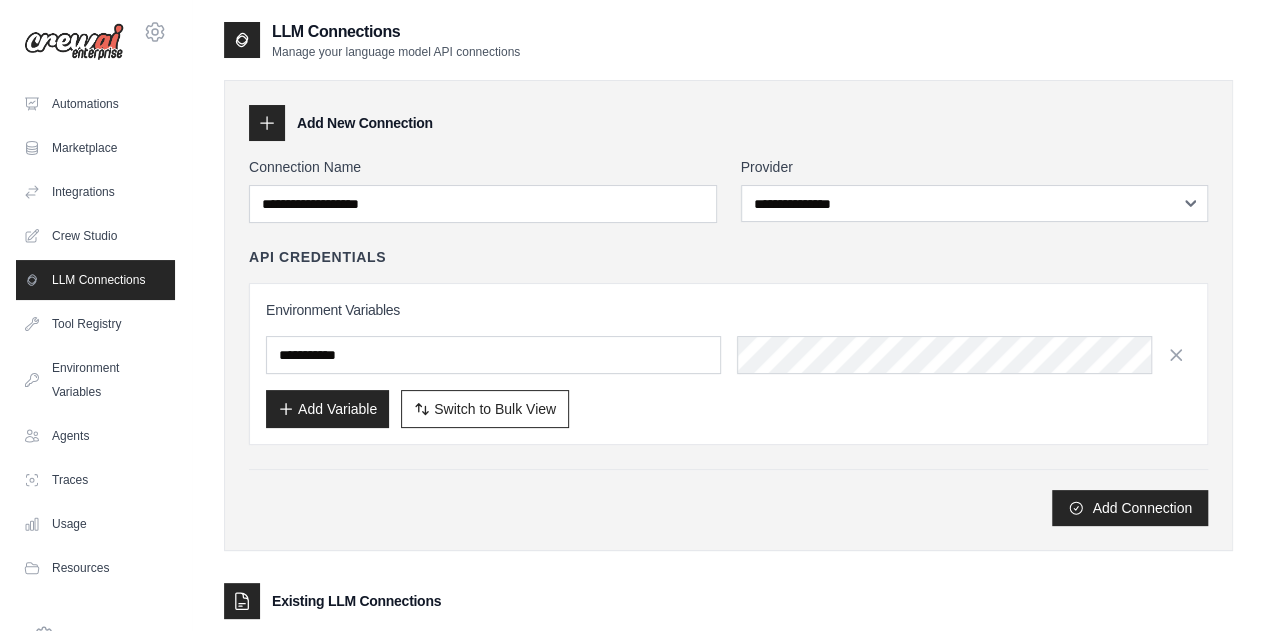 scroll, scrollTop: 146, scrollLeft: 0, axis: vertical 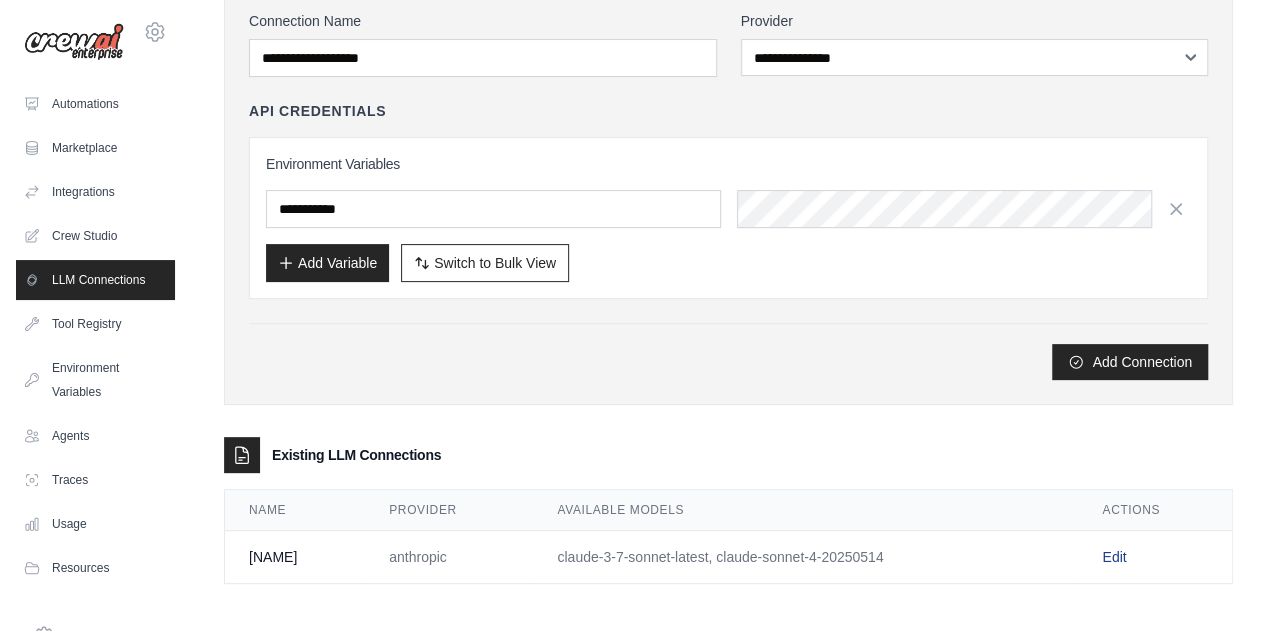 click on "Edit" at bounding box center (1114, 557) 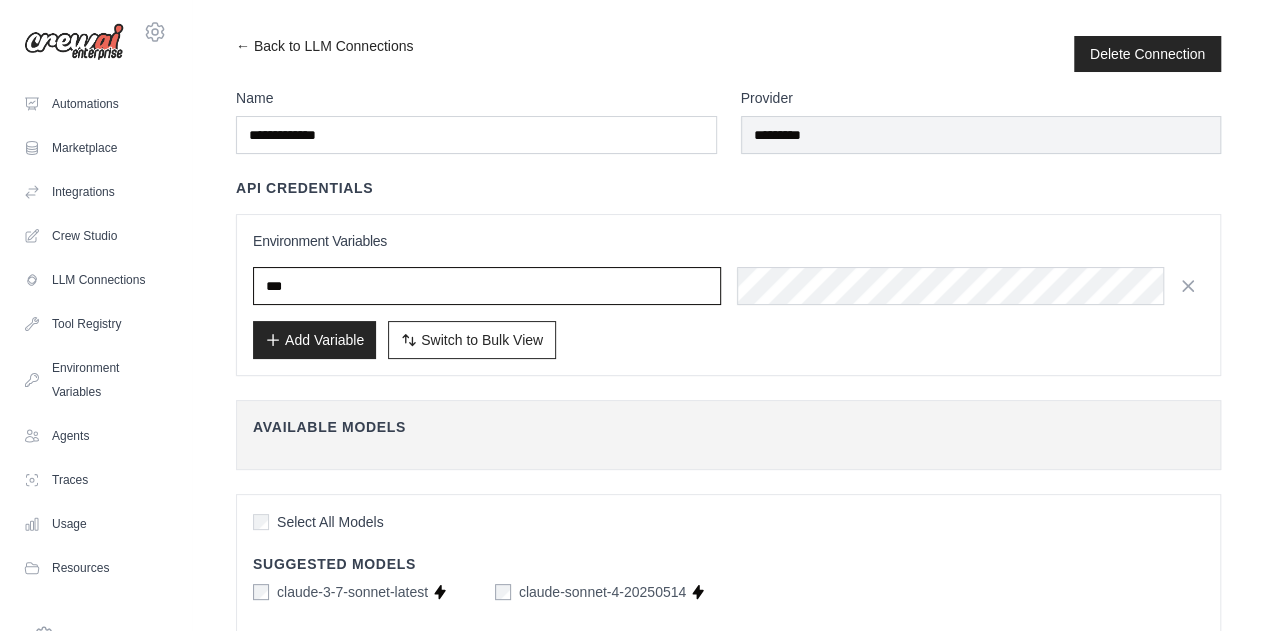 click on "***" at bounding box center (487, 286) 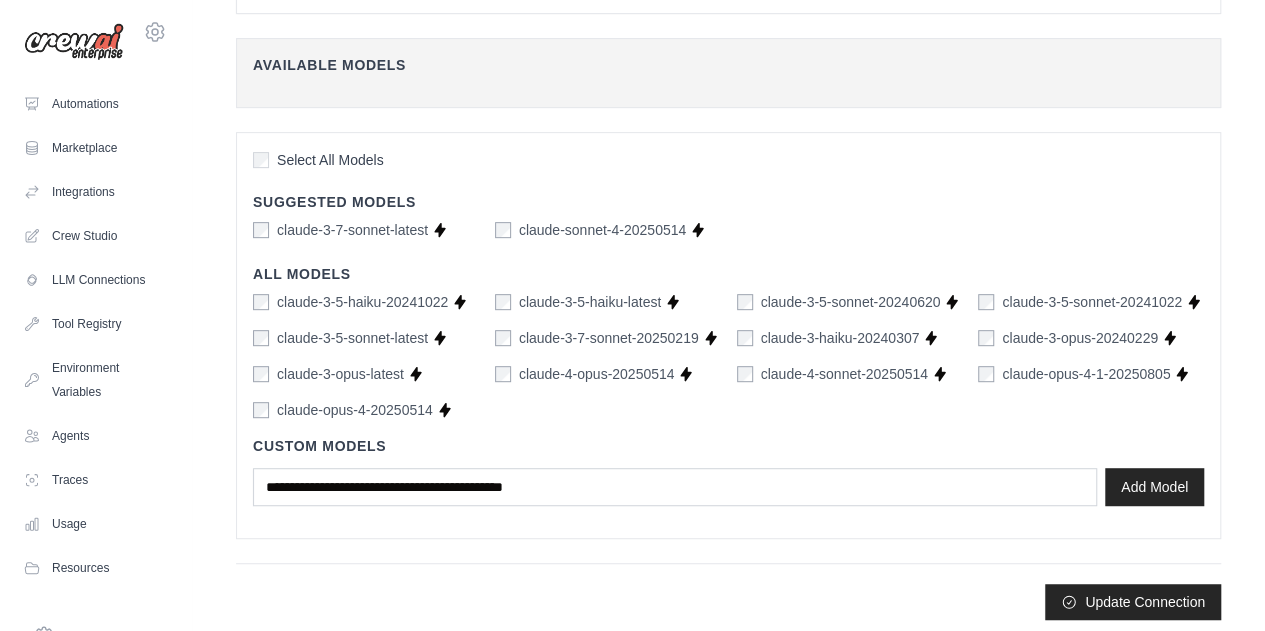 scroll, scrollTop: 366, scrollLeft: 0, axis: vertical 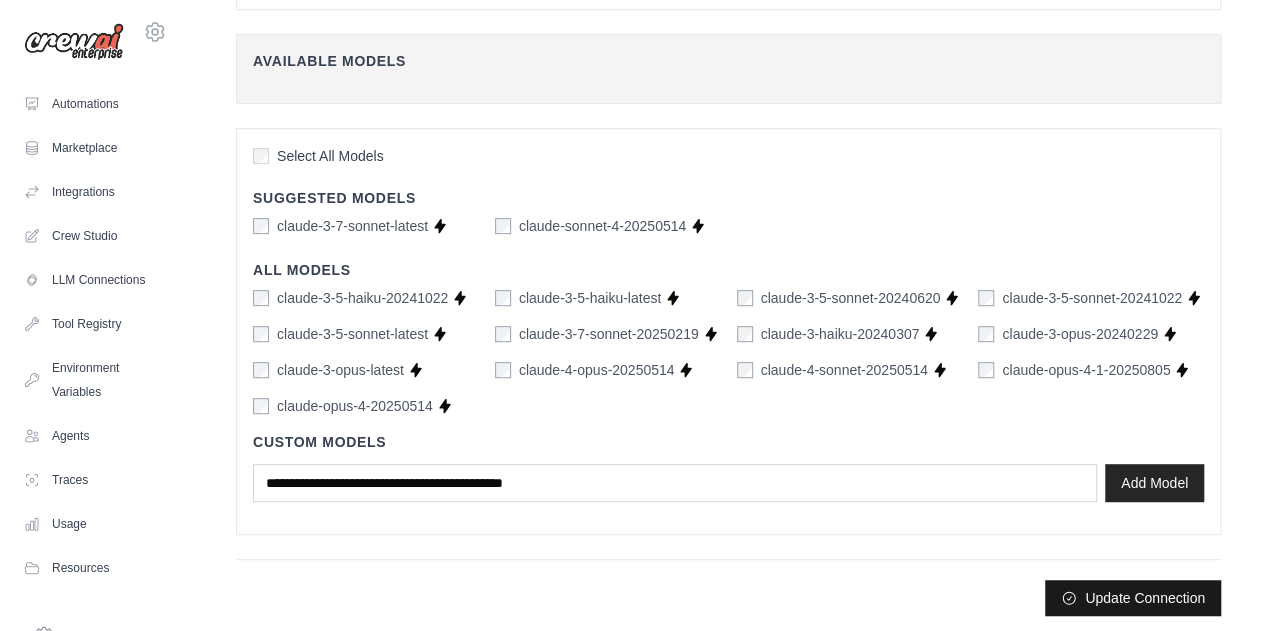 type on "**********" 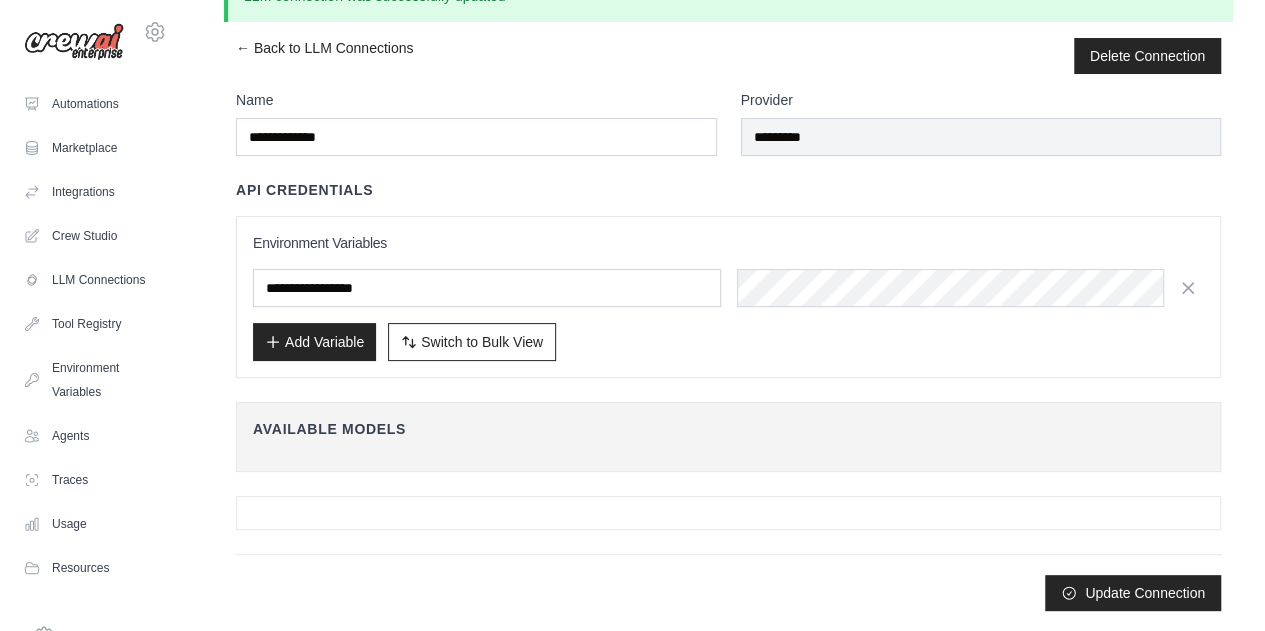 scroll, scrollTop: 0, scrollLeft: 0, axis: both 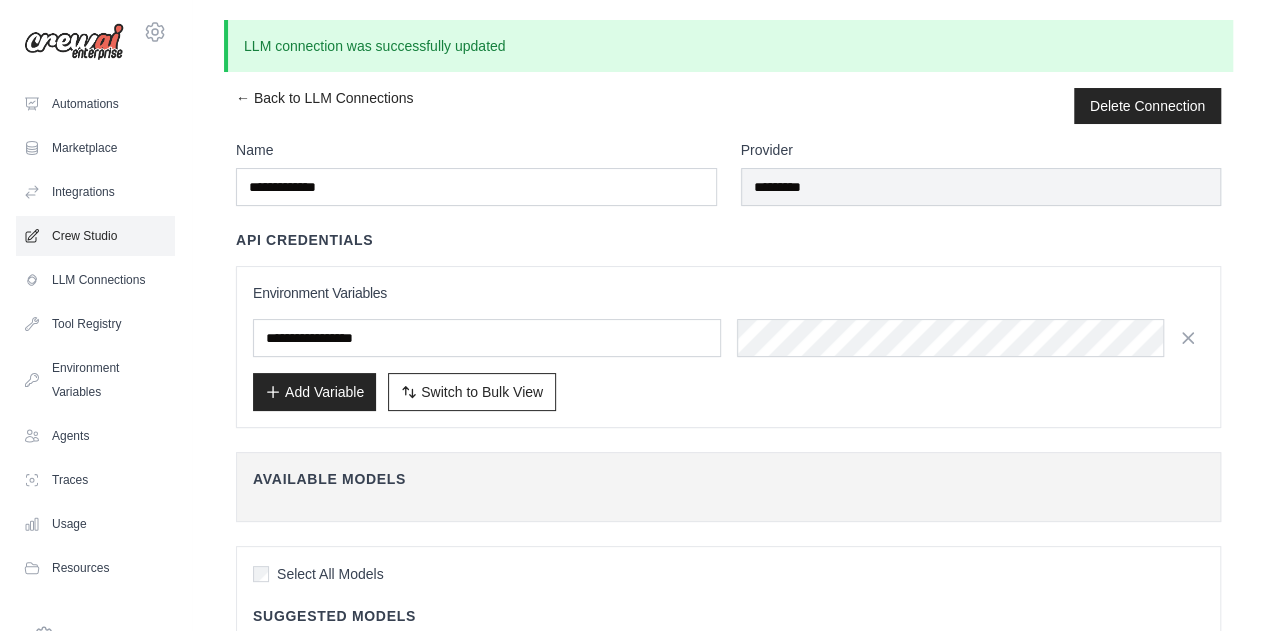 click on "Crew Studio" at bounding box center [95, 236] 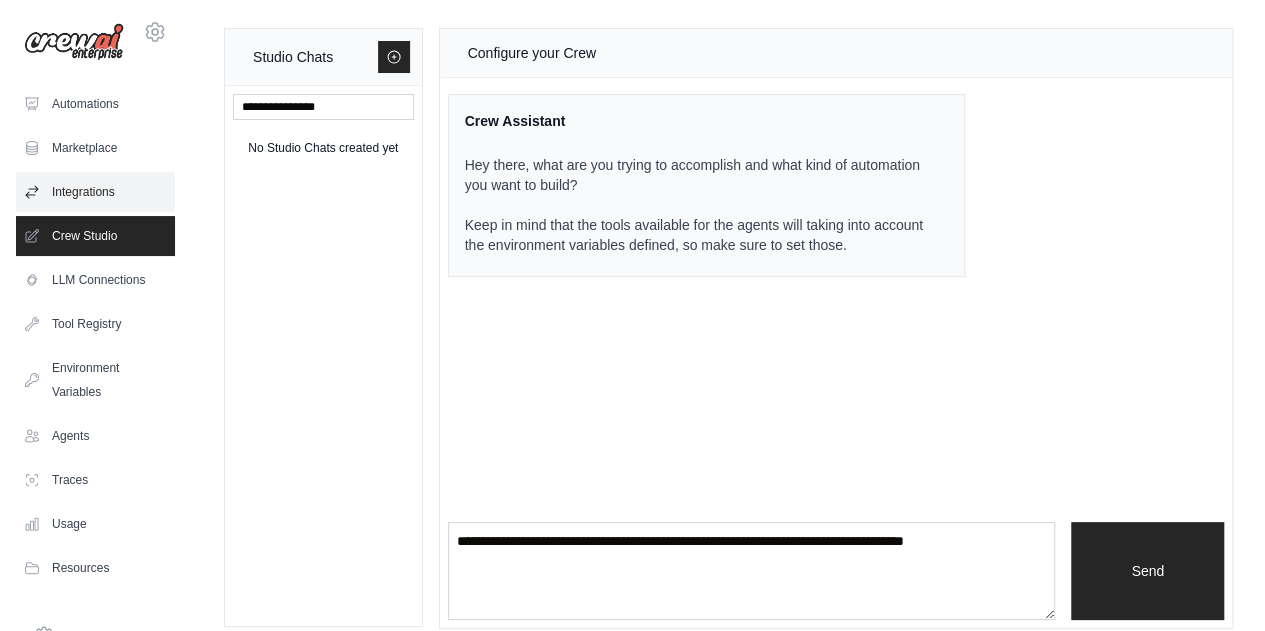 click on "Integrations" at bounding box center (95, 192) 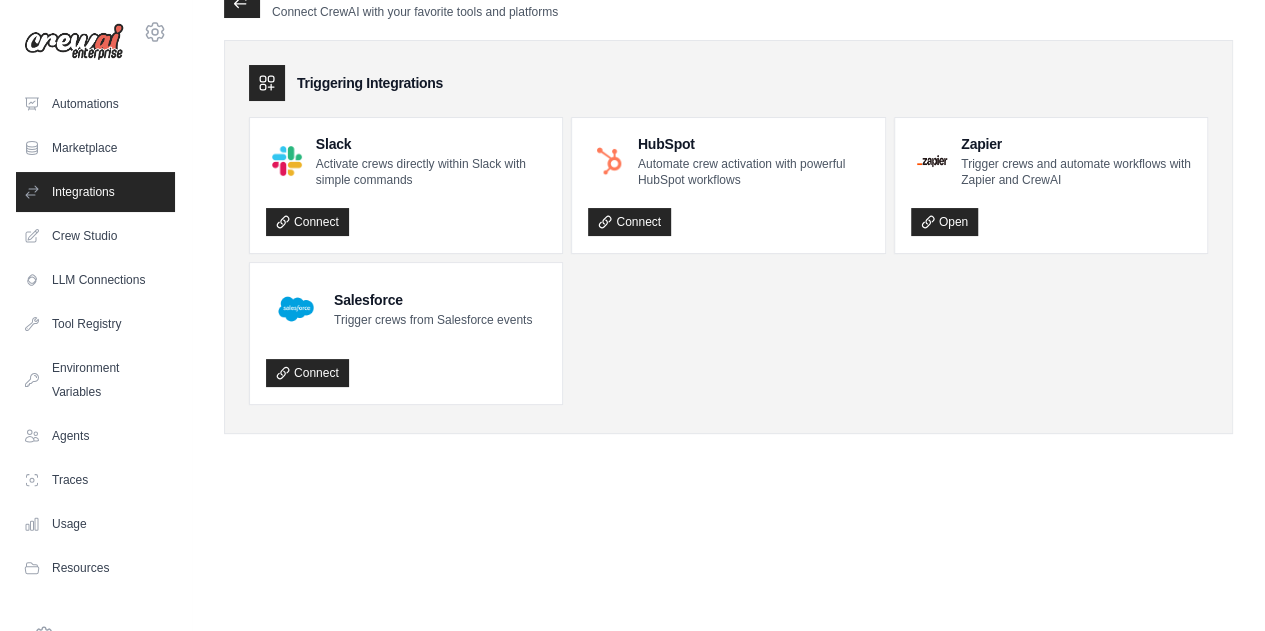 scroll, scrollTop: 0, scrollLeft: 0, axis: both 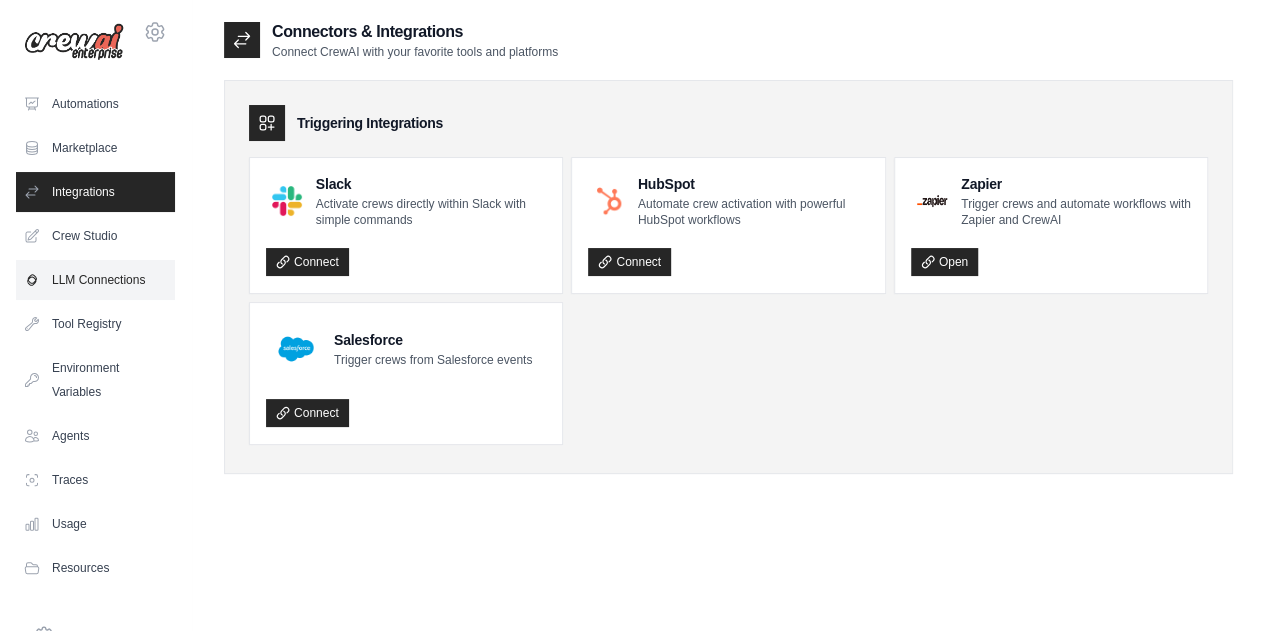 click on "LLM Connections" at bounding box center [95, 280] 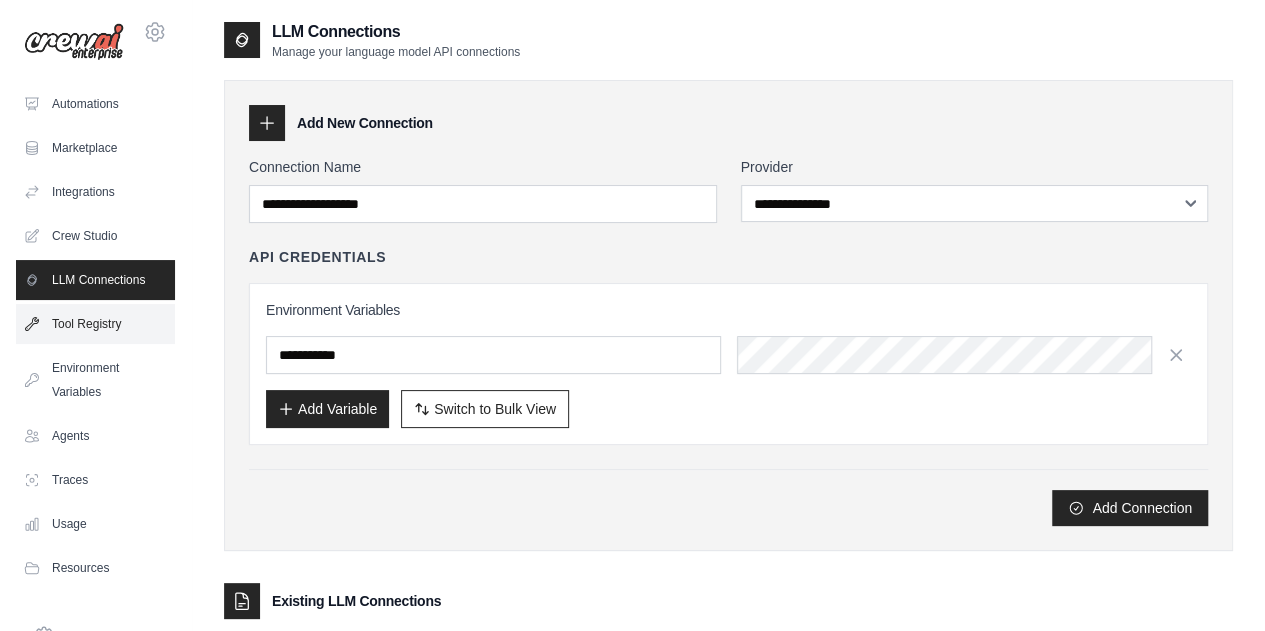 click on "Tool Registry" at bounding box center [95, 324] 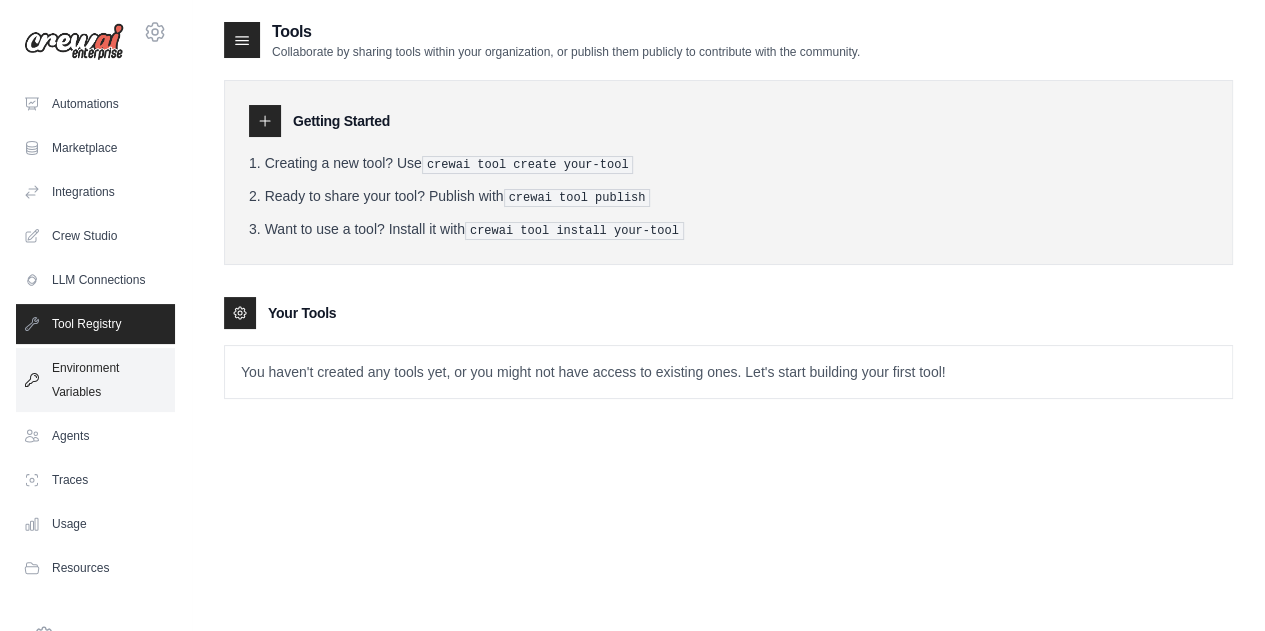 click on "Environment Variables" at bounding box center (95, 380) 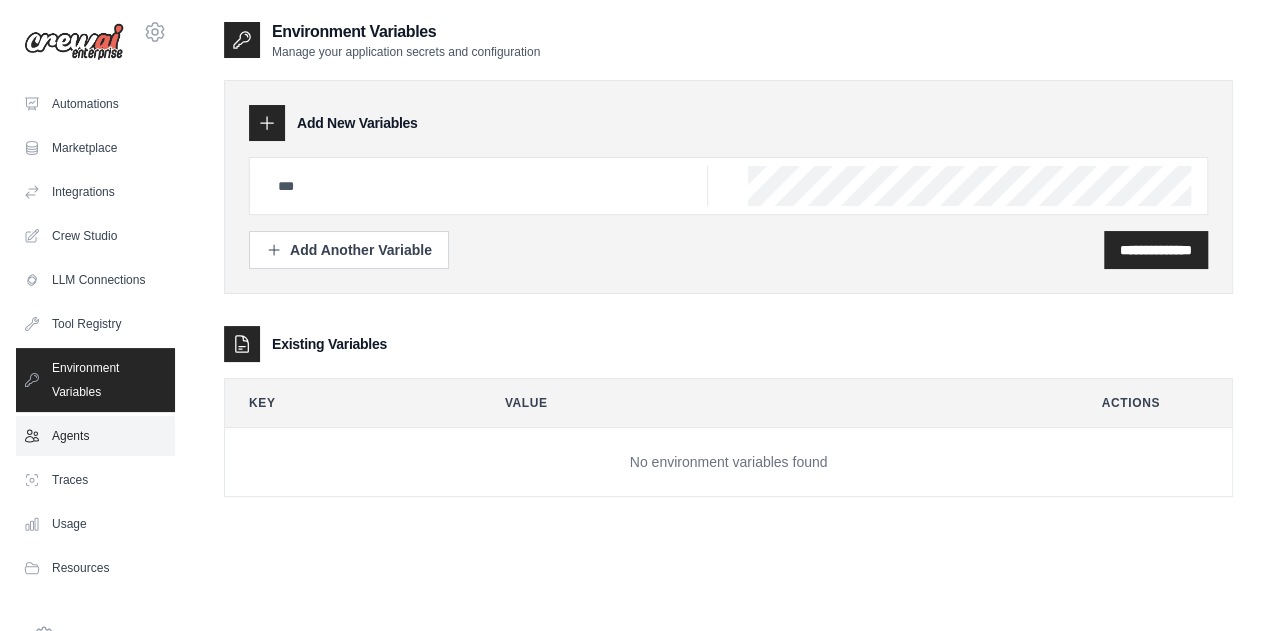 click on "Agents" at bounding box center (95, 436) 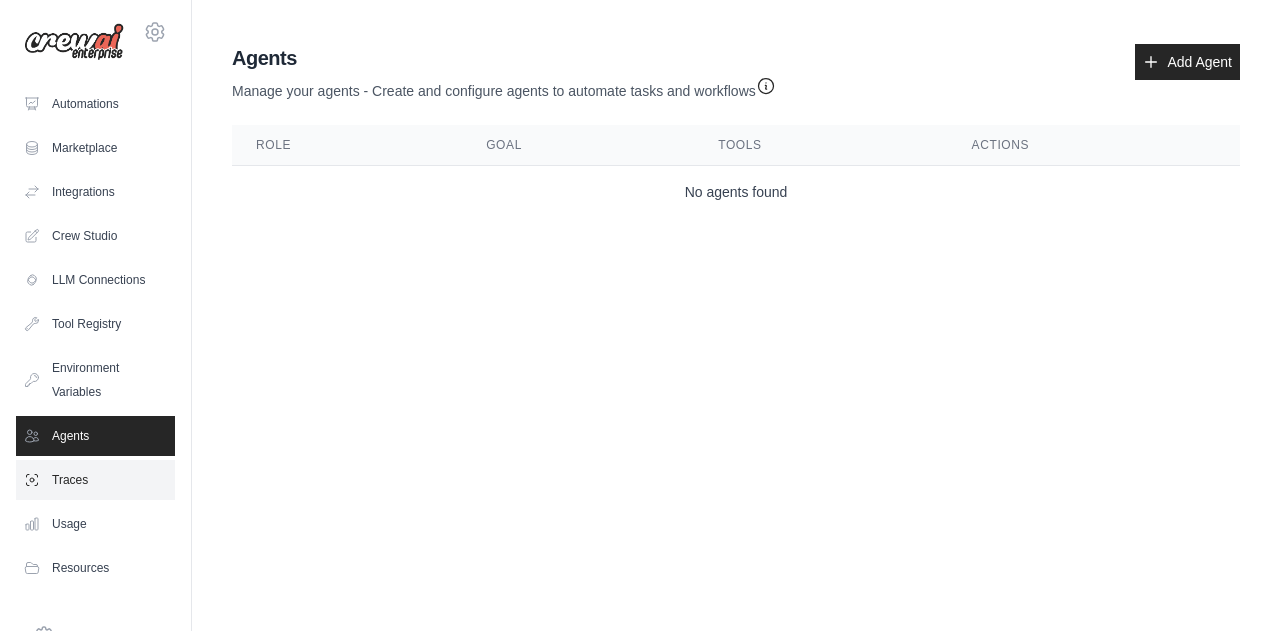 click on "Traces" at bounding box center (95, 480) 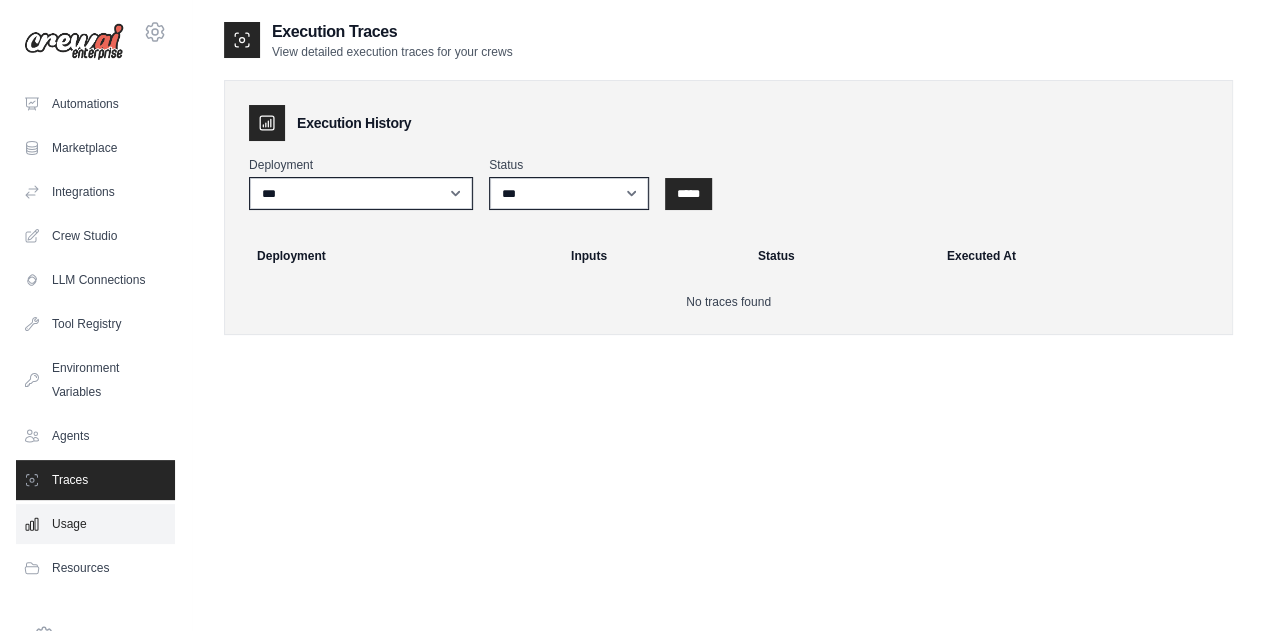 click on "Usage" at bounding box center [95, 524] 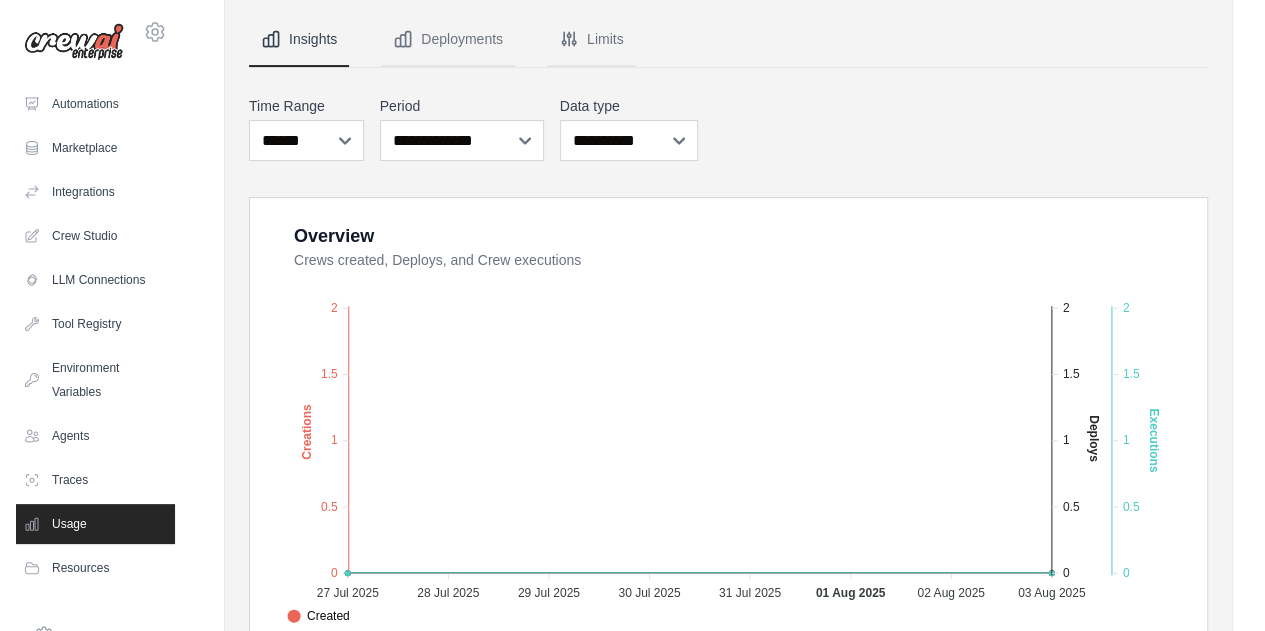 scroll, scrollTop: 185, scrollLeft: 0, axis: vertical 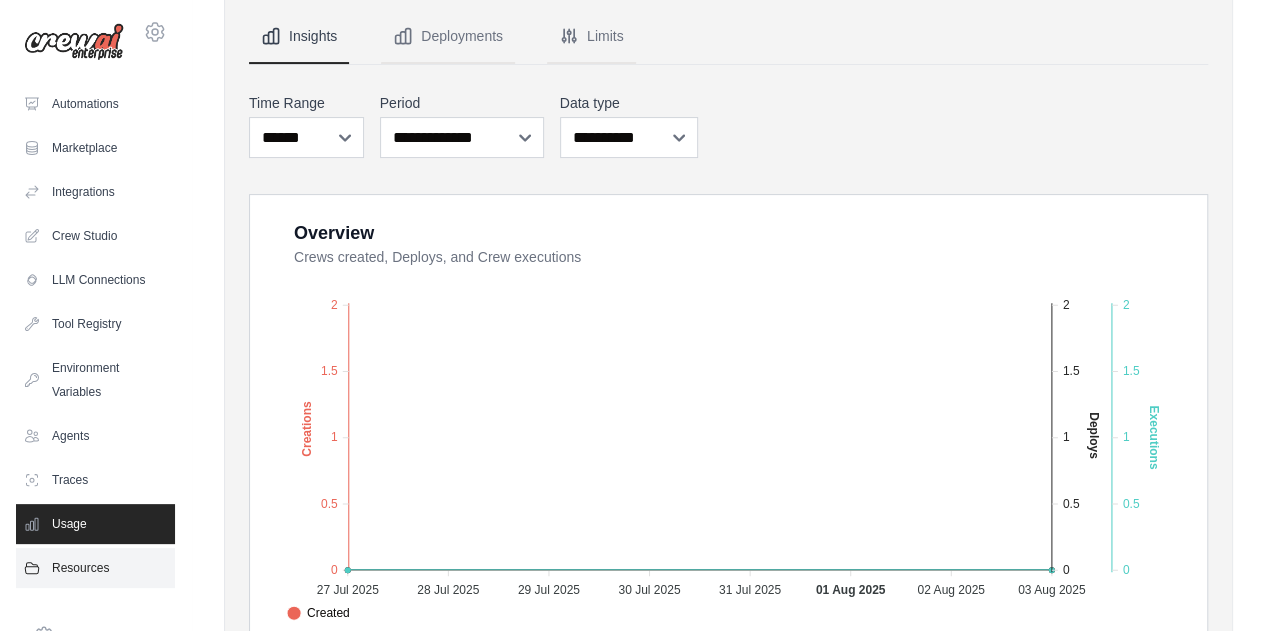 click on "Resources" at bounding box center [95, 568] 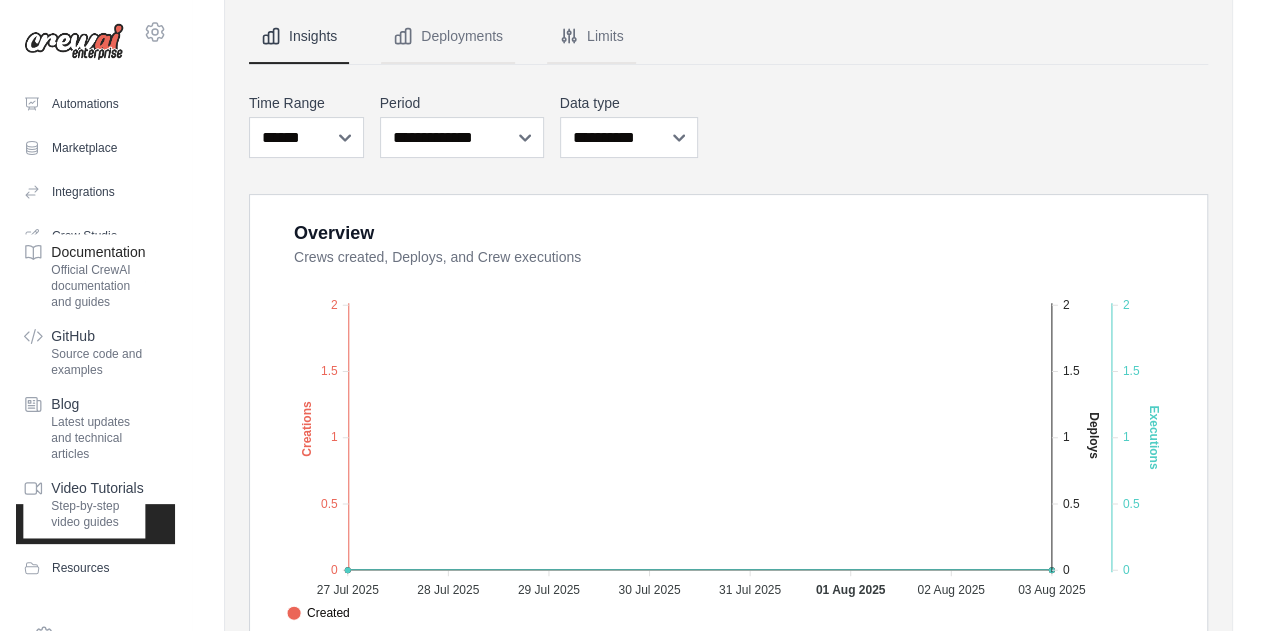 click on "Official CrewAI documentation and guides" at bounding box center (98, 286) 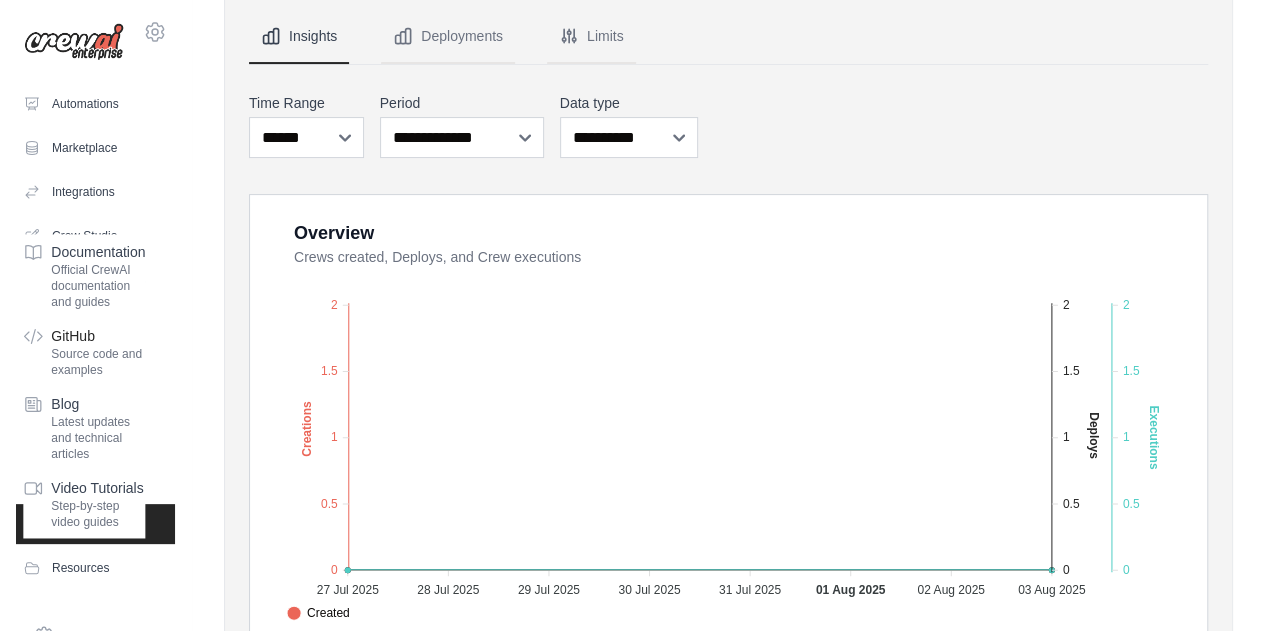 click on "Source code and examples" at bounding box center (98, 362) 